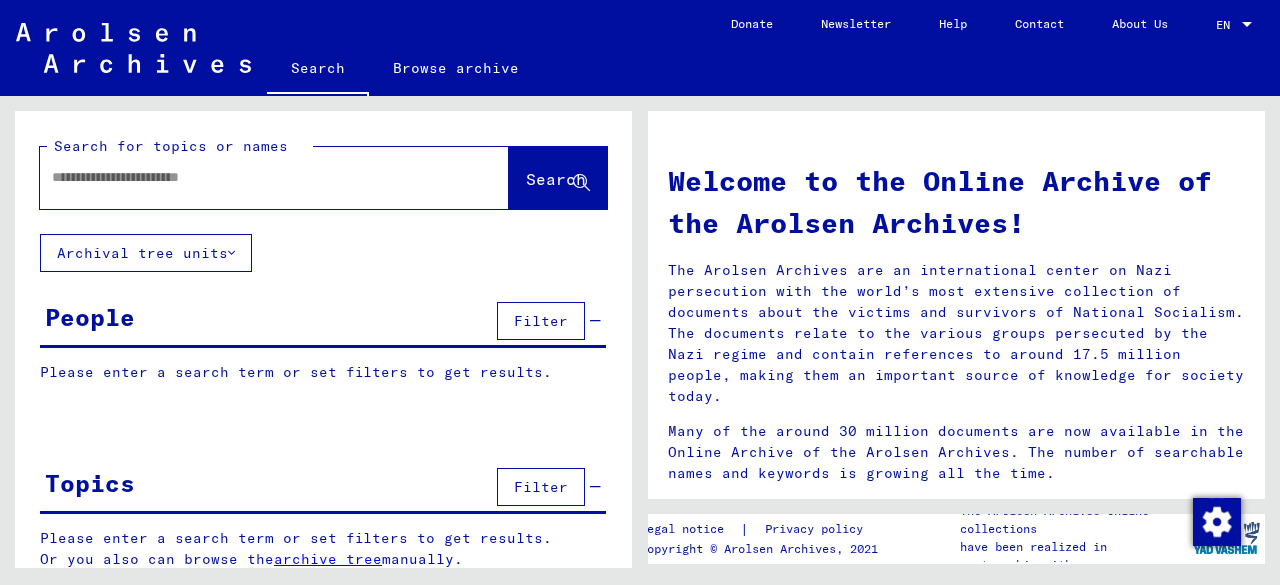 scroll, scrollTop: 0, scrollLeft: 0, axis: both 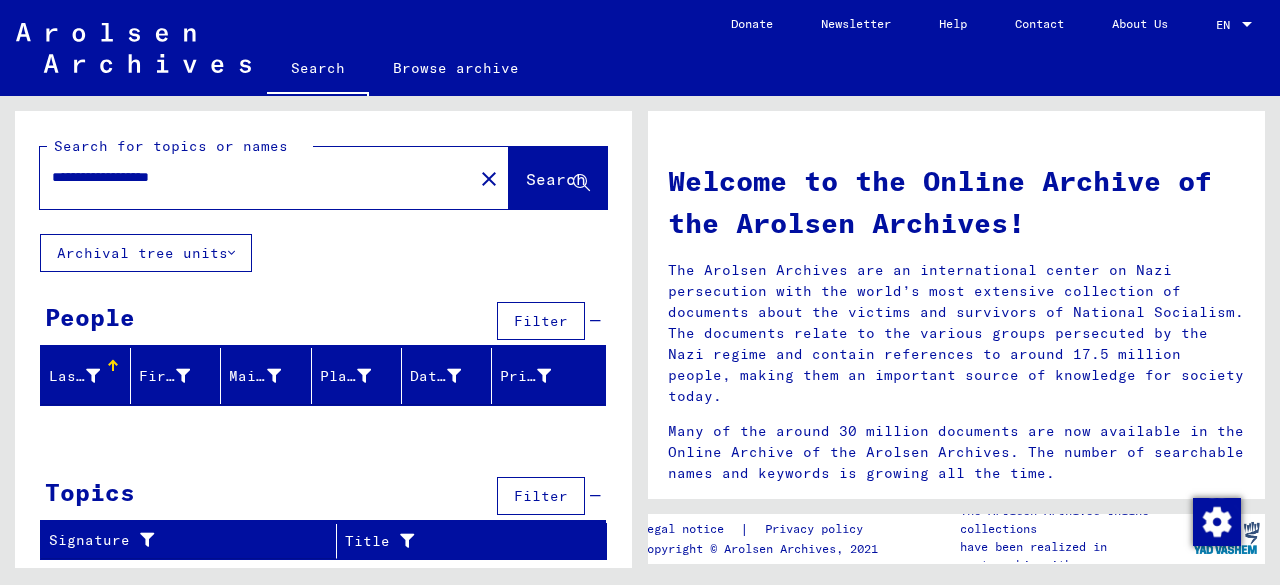 click on "**********" at bounding box center [250, 177] 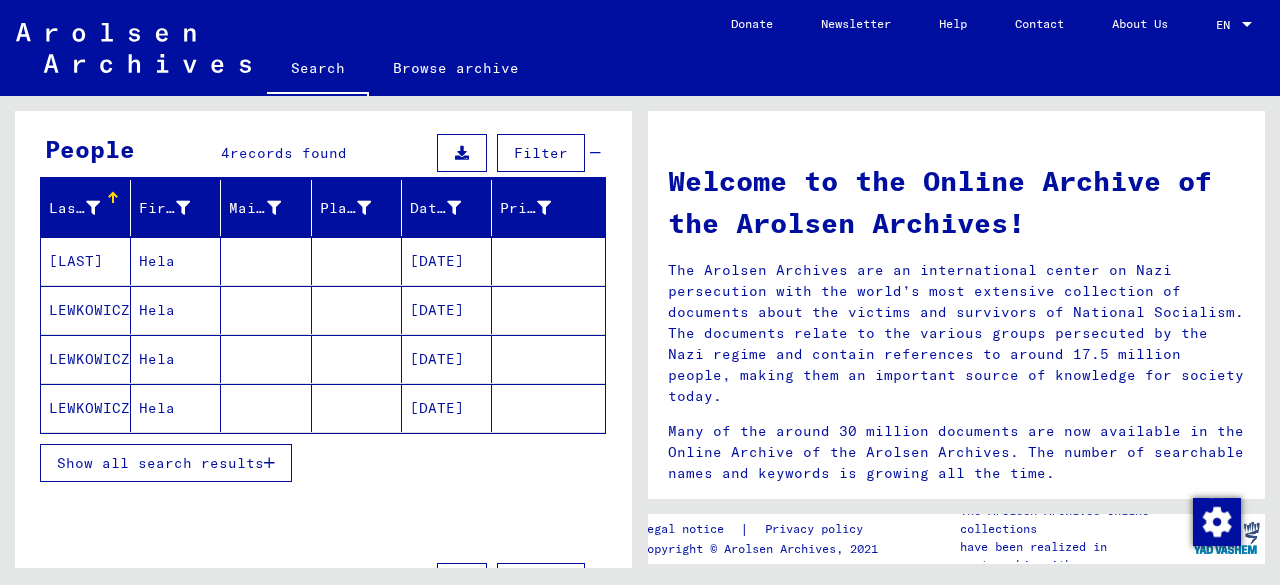 scroll, scrollTop: 170, scrollLeft: 0, axis: vertical 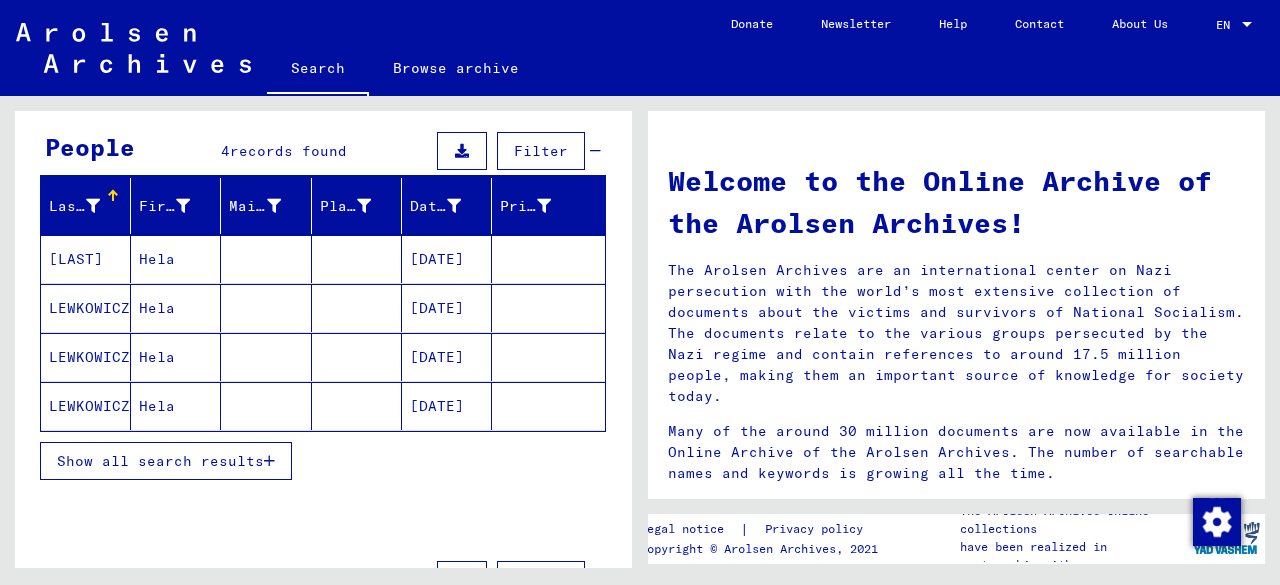 click at bounding box center [357, 308] 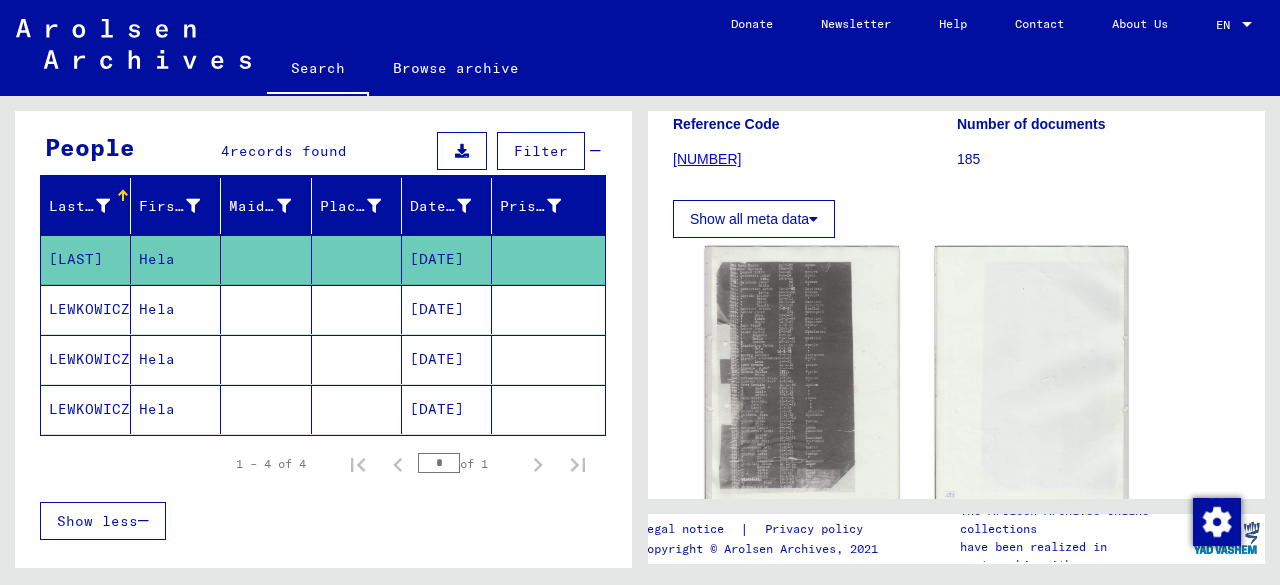 scroll, scrollTop: 259, scrollLeft: 0, axis: vertical 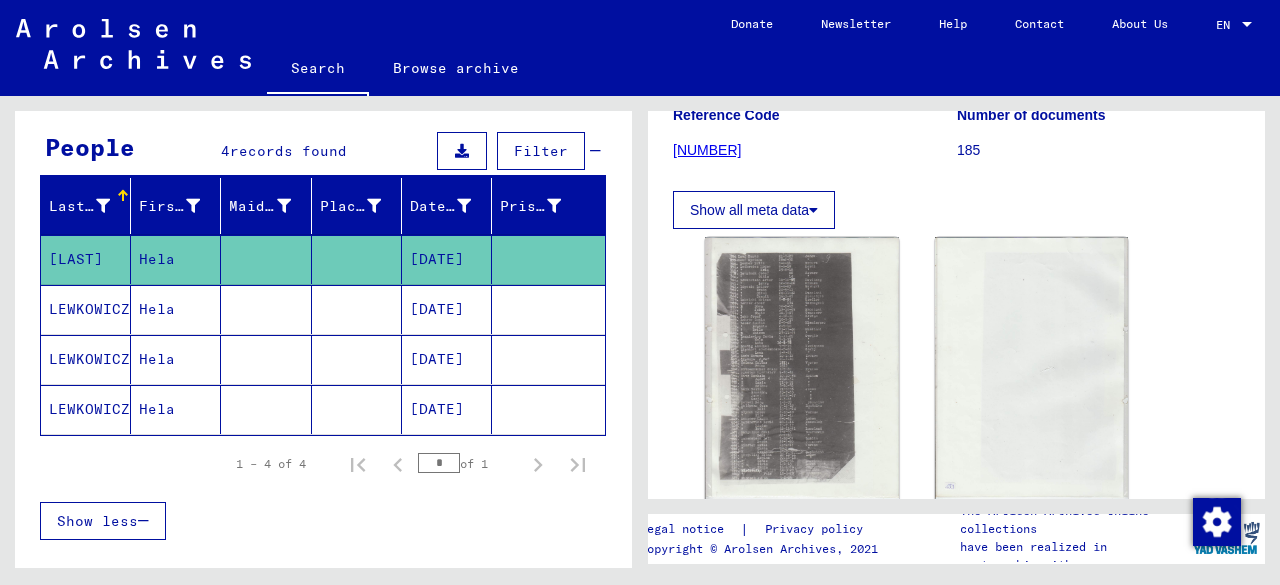 click at bounding box center [548, 359] 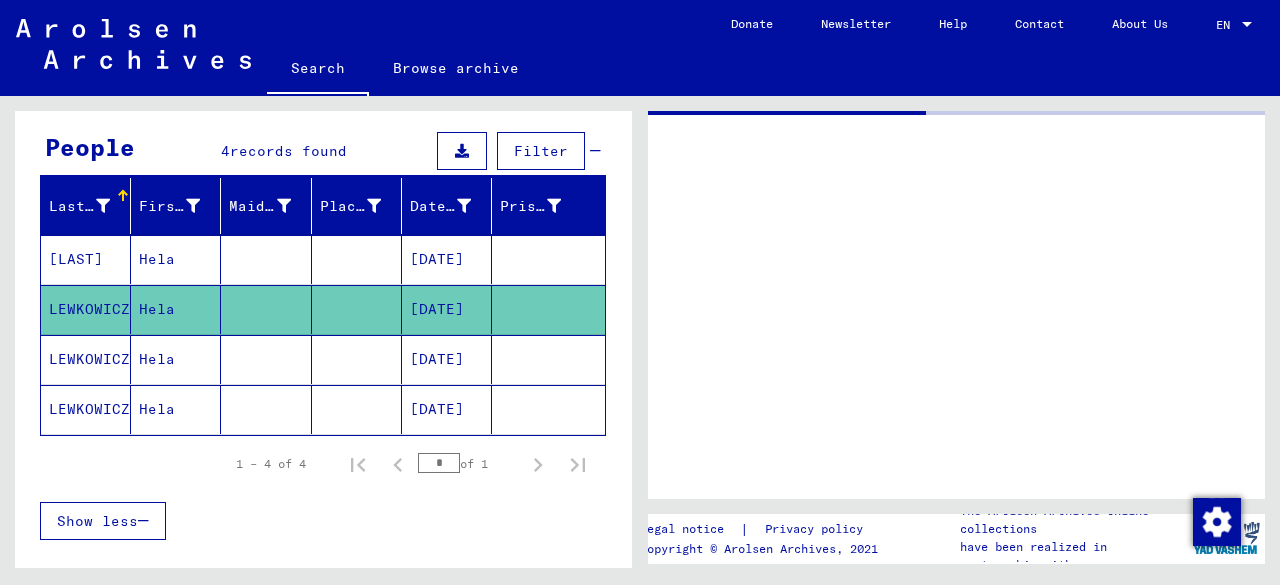 scroll, scrollTop: 0, scrollLeft: 0, axis: both 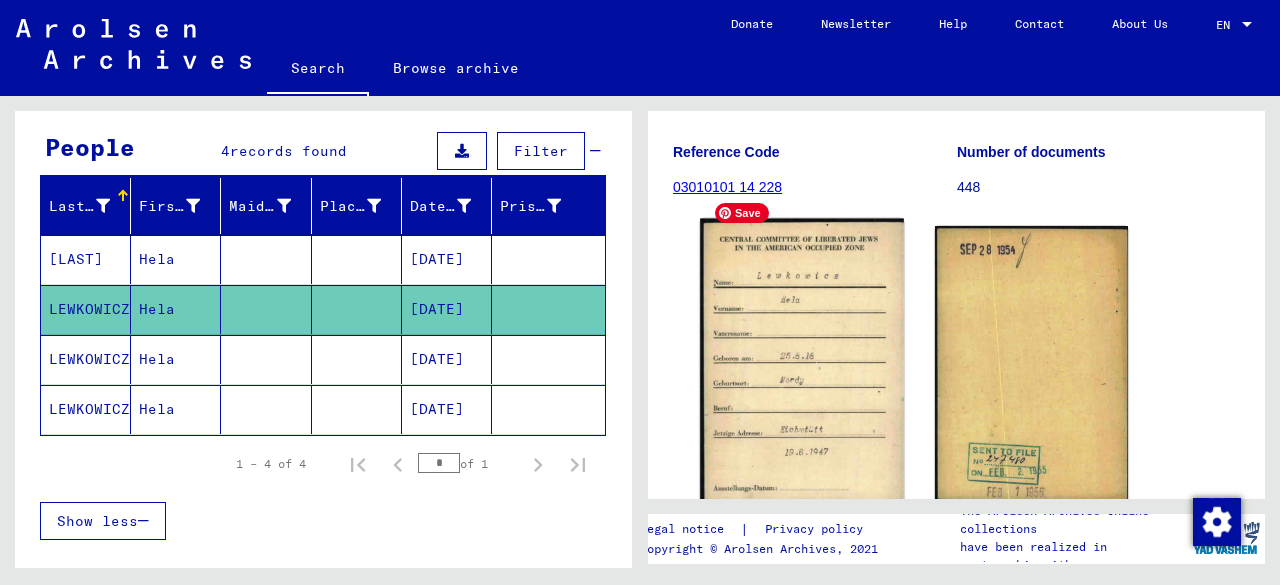 click 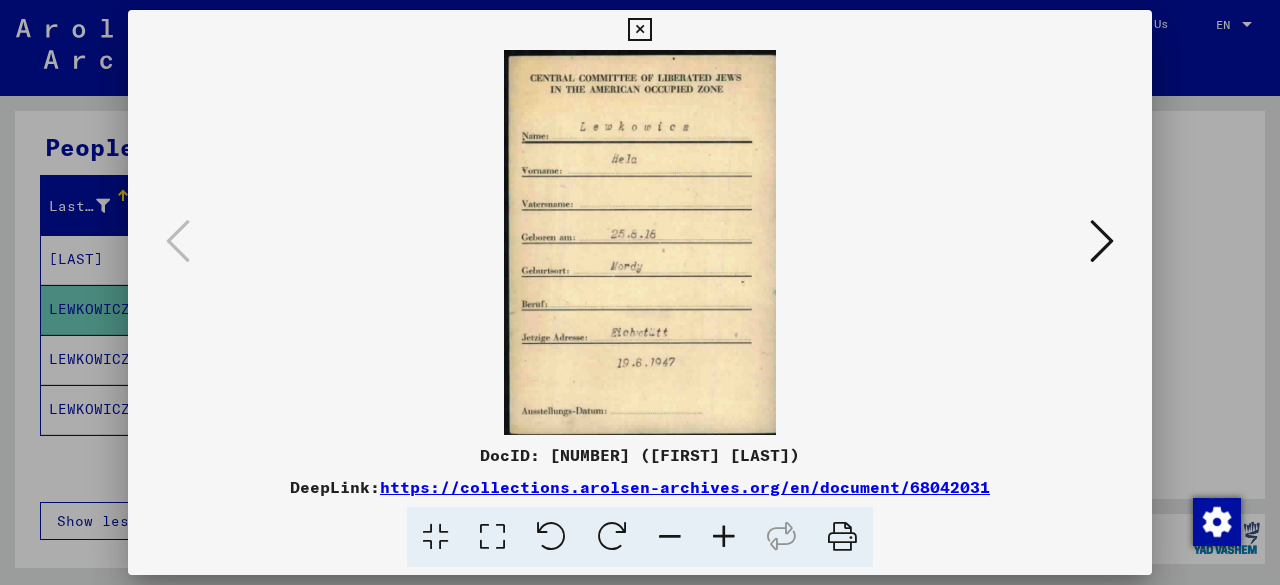 click at bounding box center [640, 292] 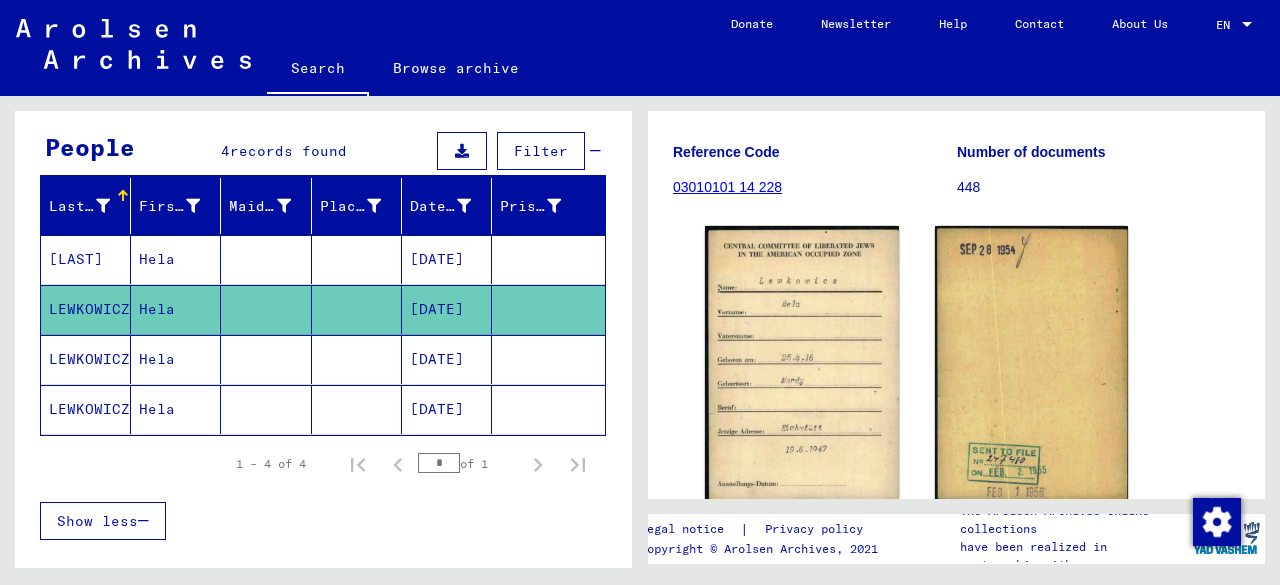 click on "[DATE]" at bounding box center [447, 409] 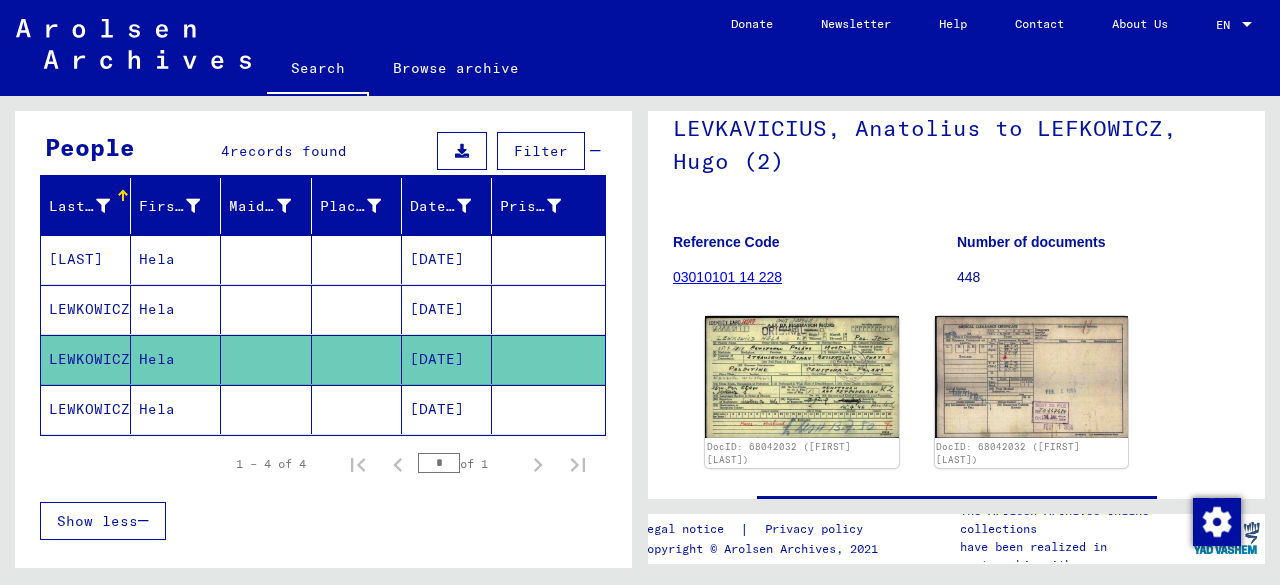 scroll, scrollTop: 236, scrollLeft: 0, axis: vertical 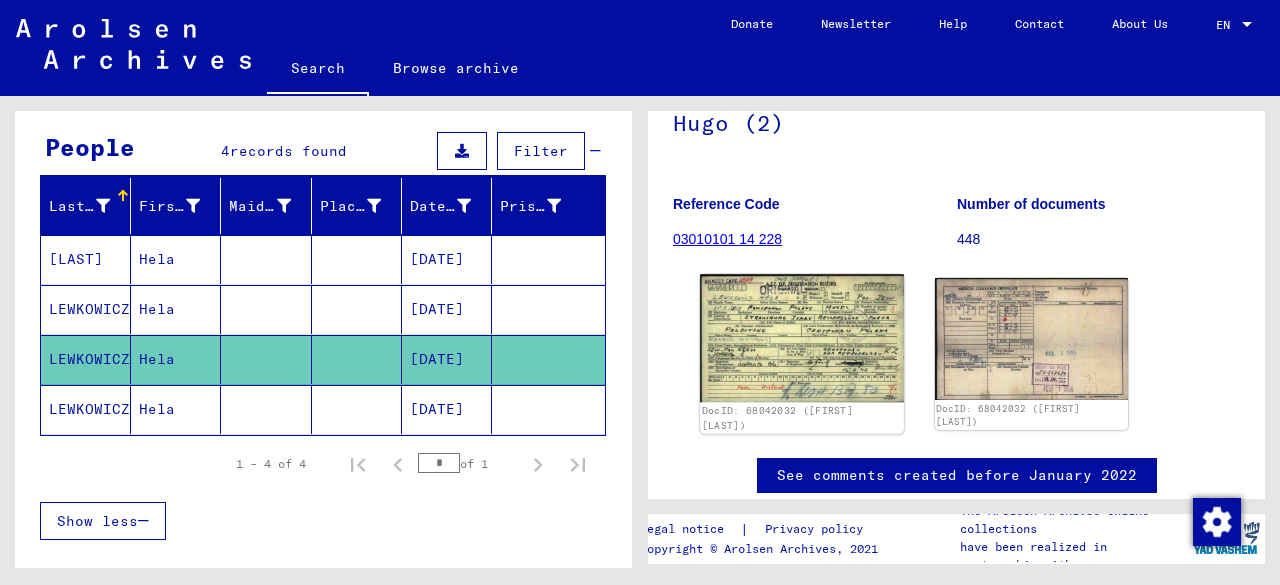 click 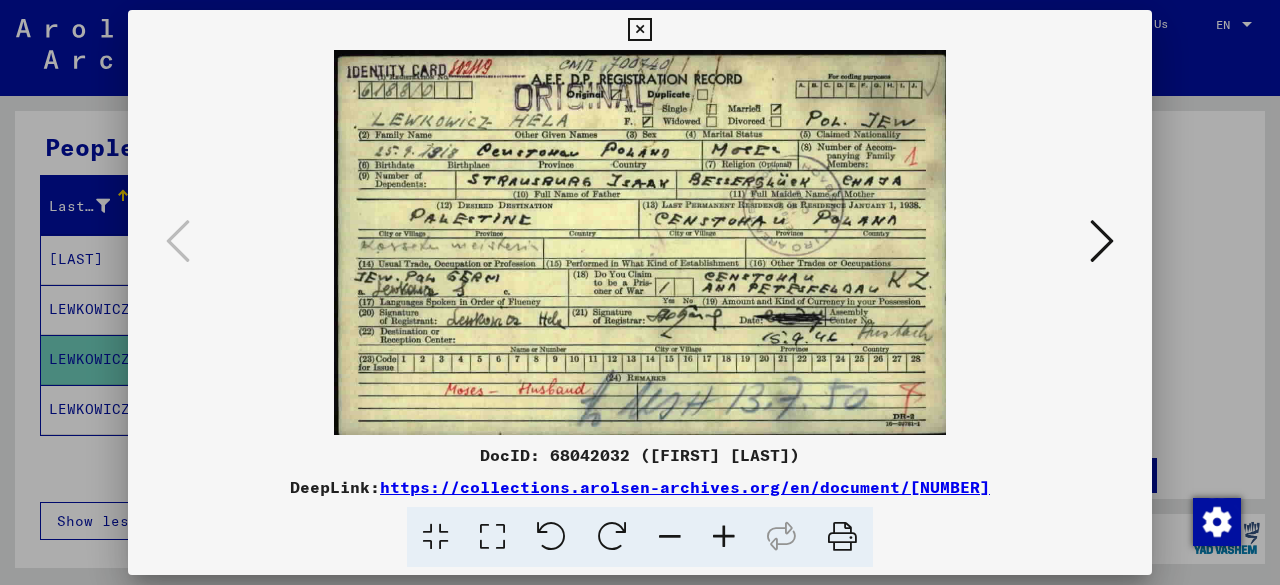 click at bounding box center (640, 292) 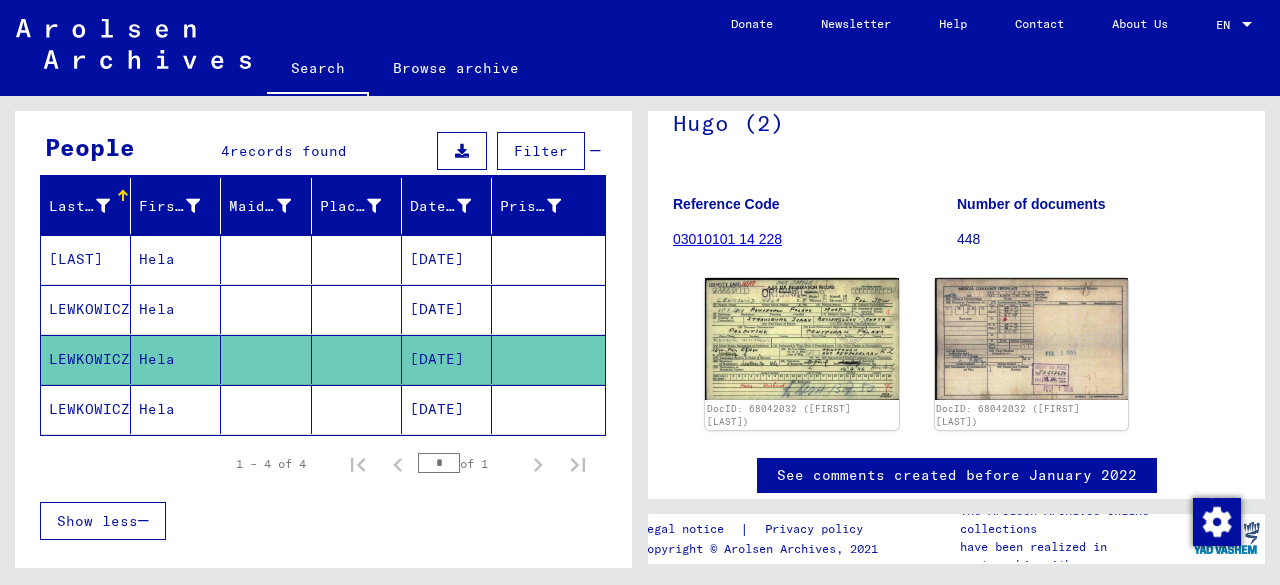 click on "[DATE]" 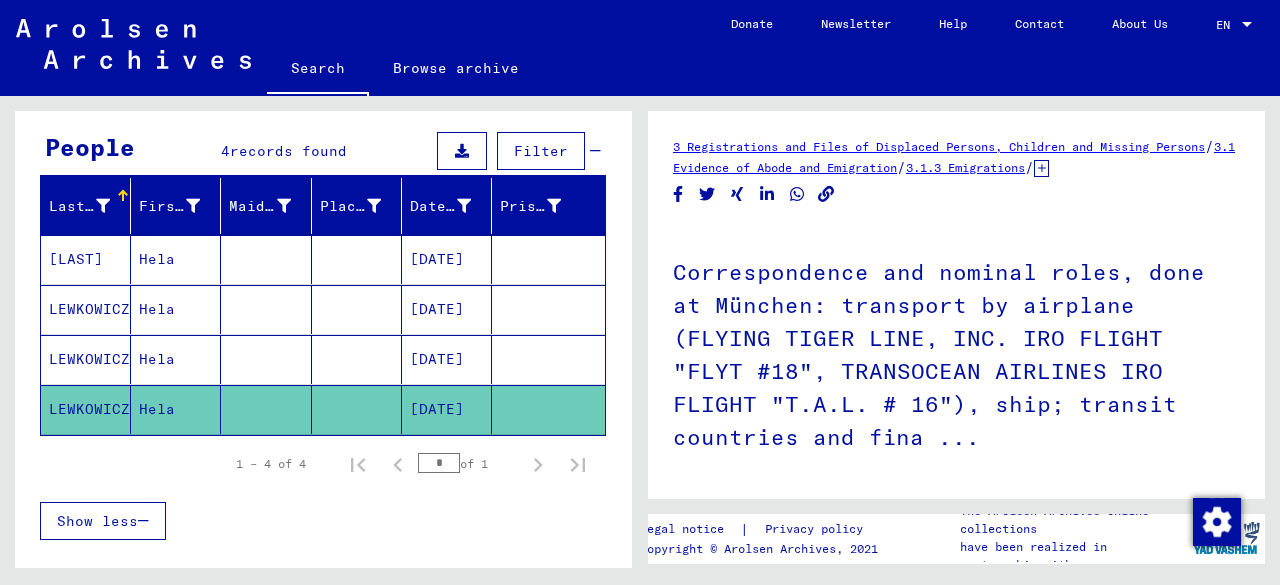 click on "[DATE]" at bounding box center (447, 409) 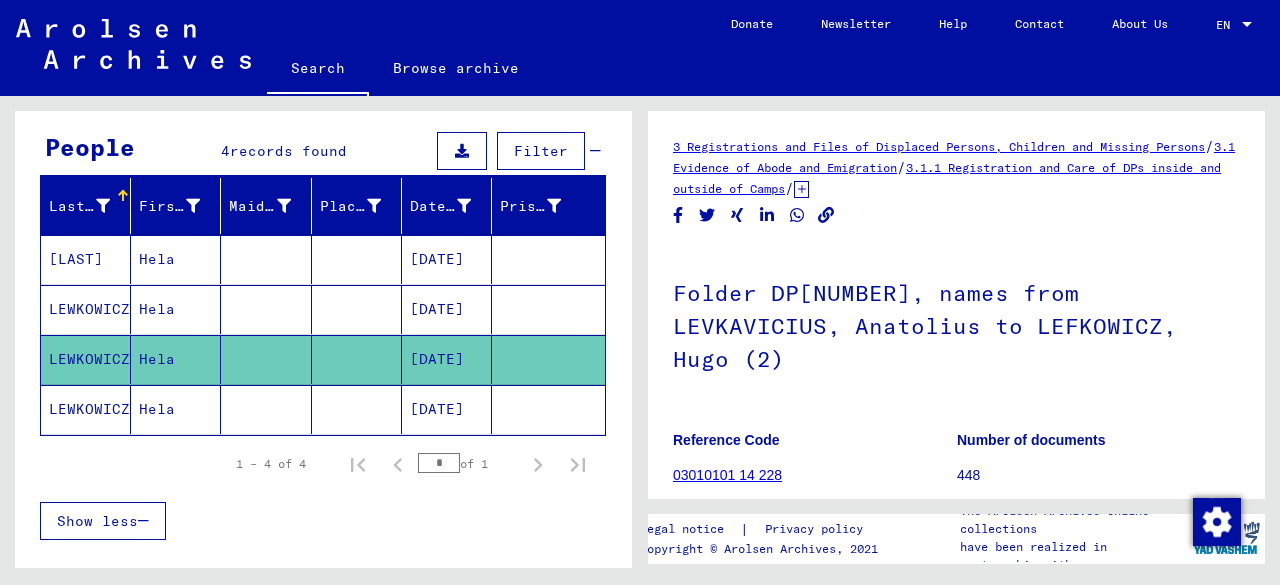 click 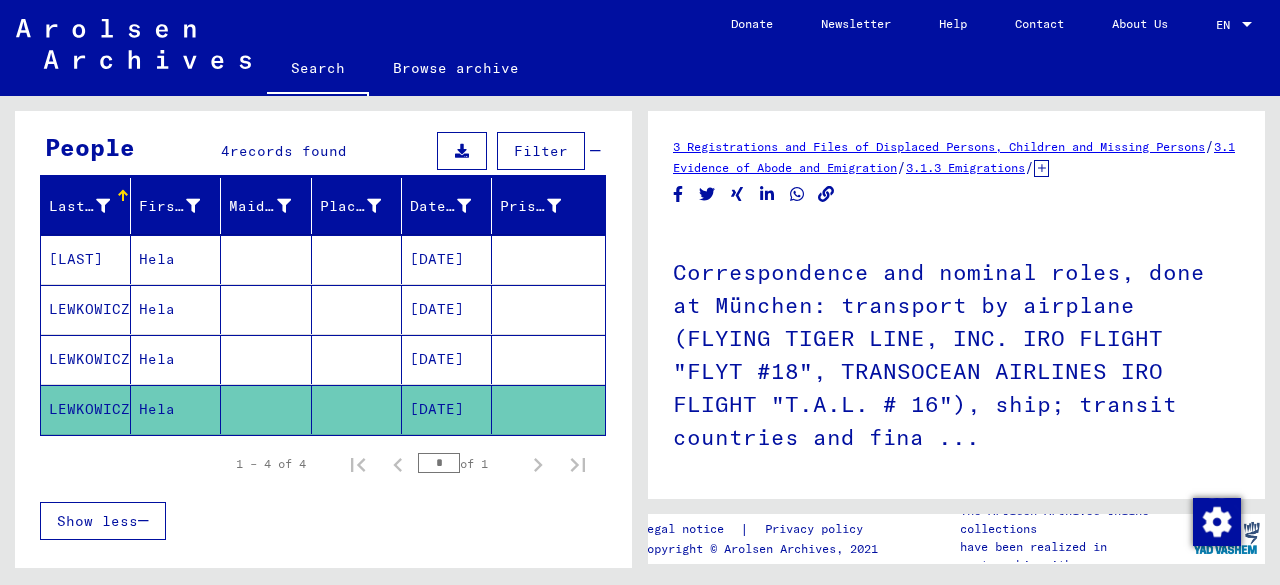 click on "[DATE]" at bounding box center [447, 359] 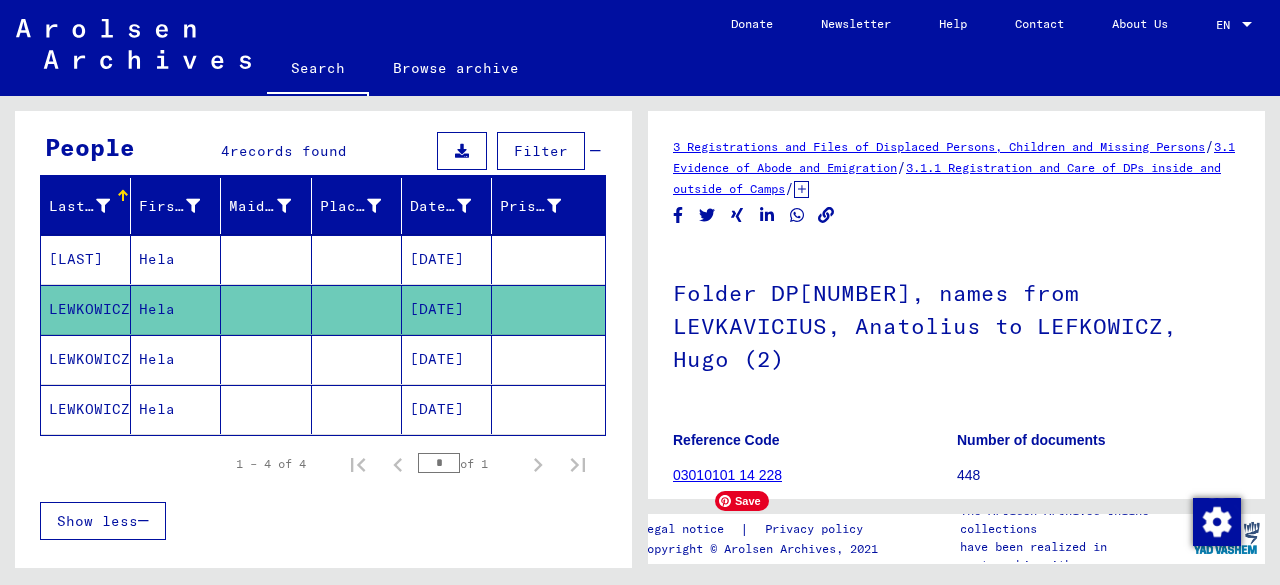 click 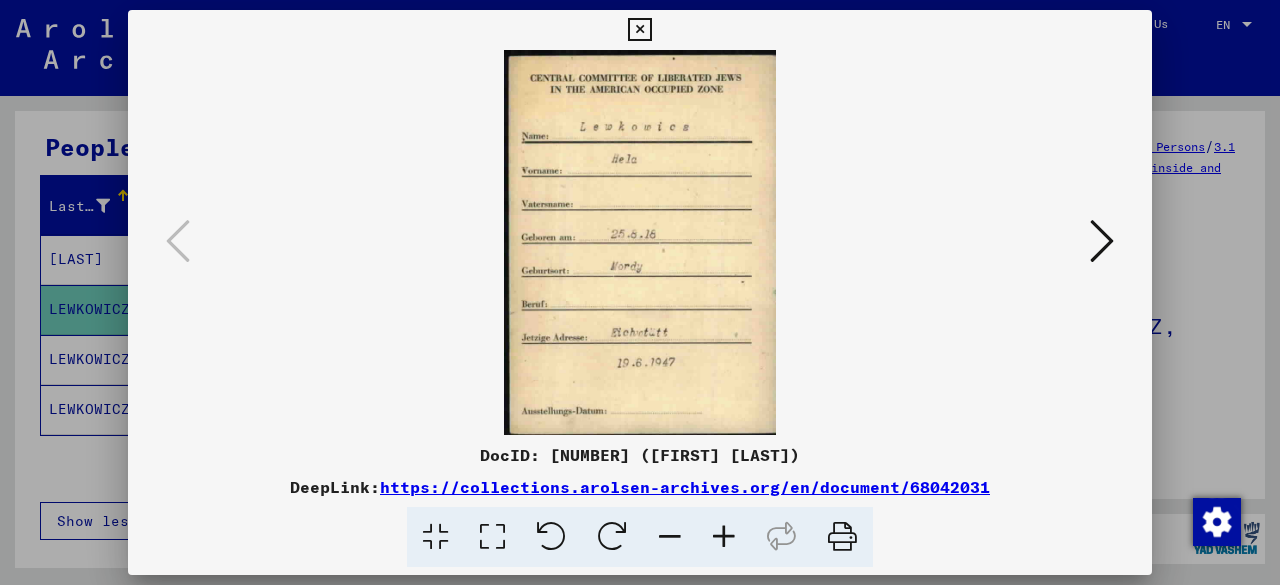 click at bounding box center [640, 292] 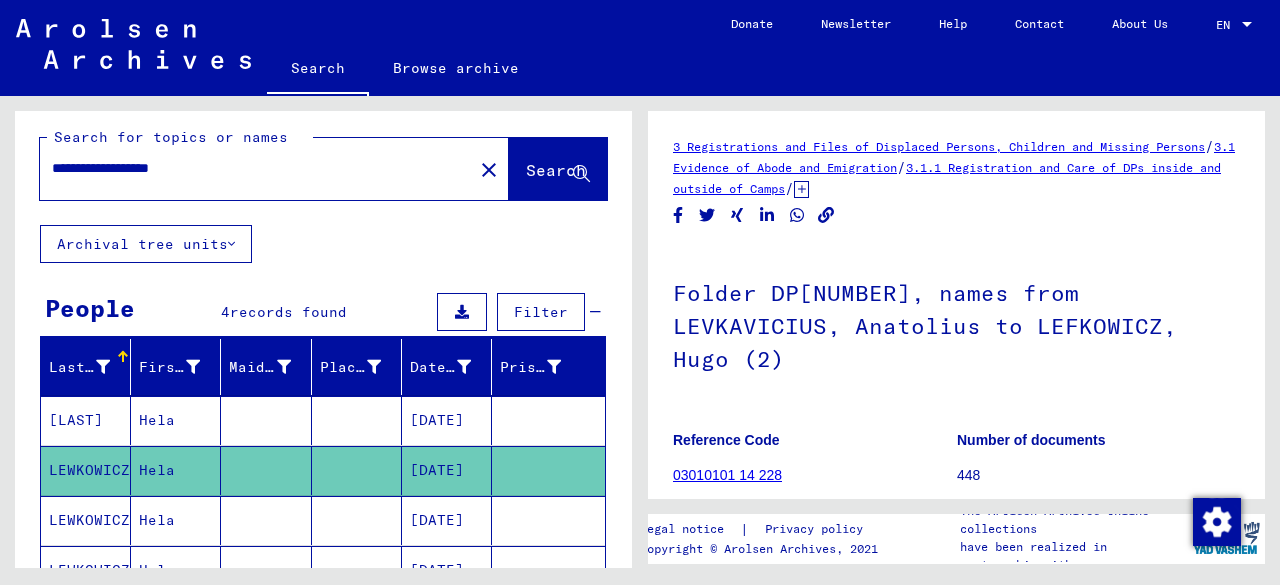 scroll, scrollTop: 0, scrollLeft: 0, axis: both 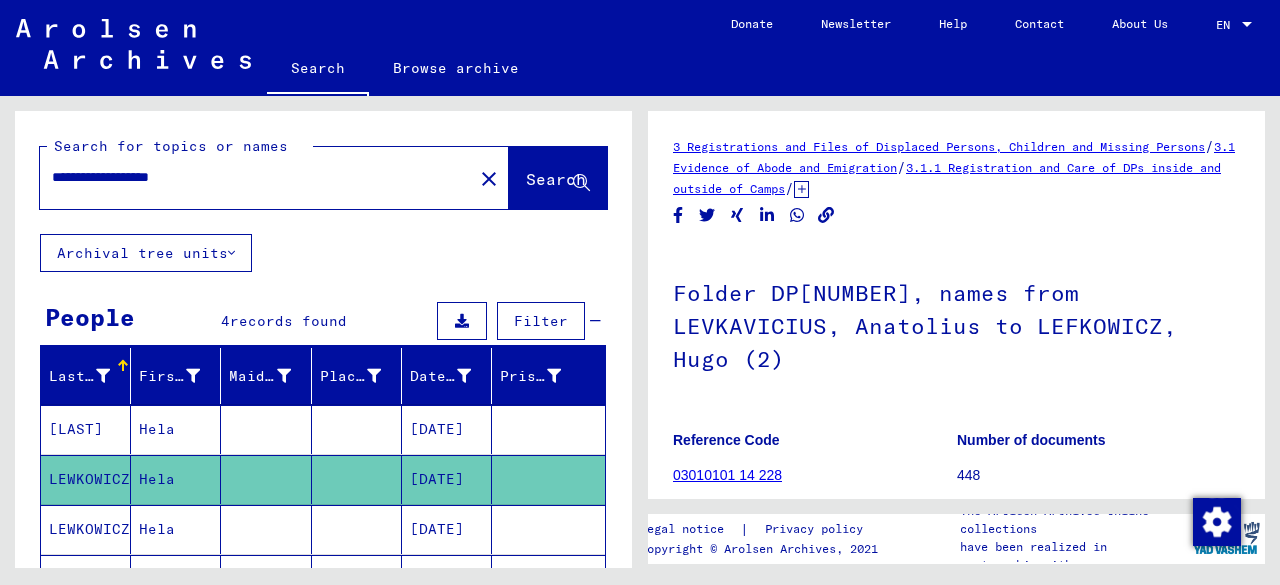 drag, startPoint x: 172, startPoint y: 180, endPoint x: 99, endPoint y: 177, distance: 73.061615 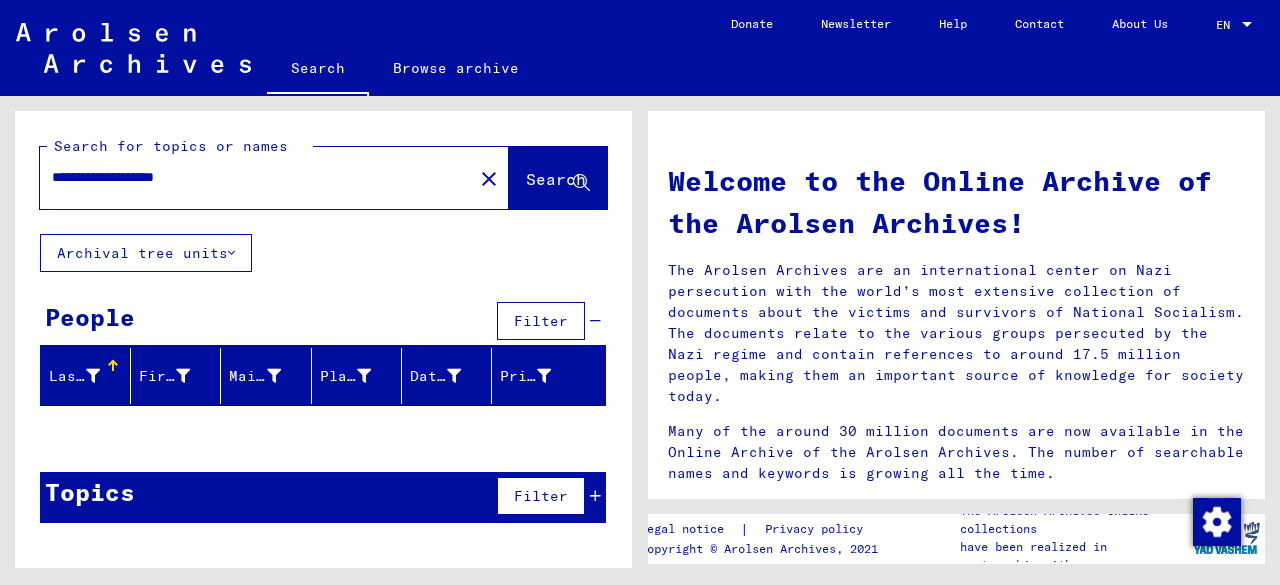 click on "**********" at bounding box center (250, 177) 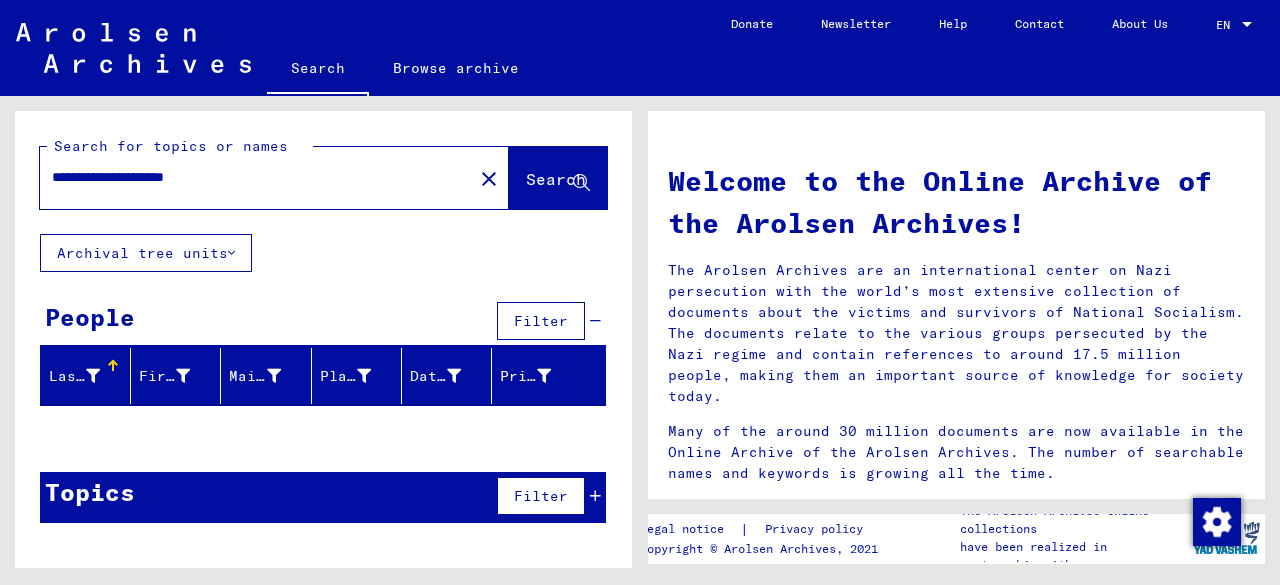 click on "**********" at bounding box center (250, 177) 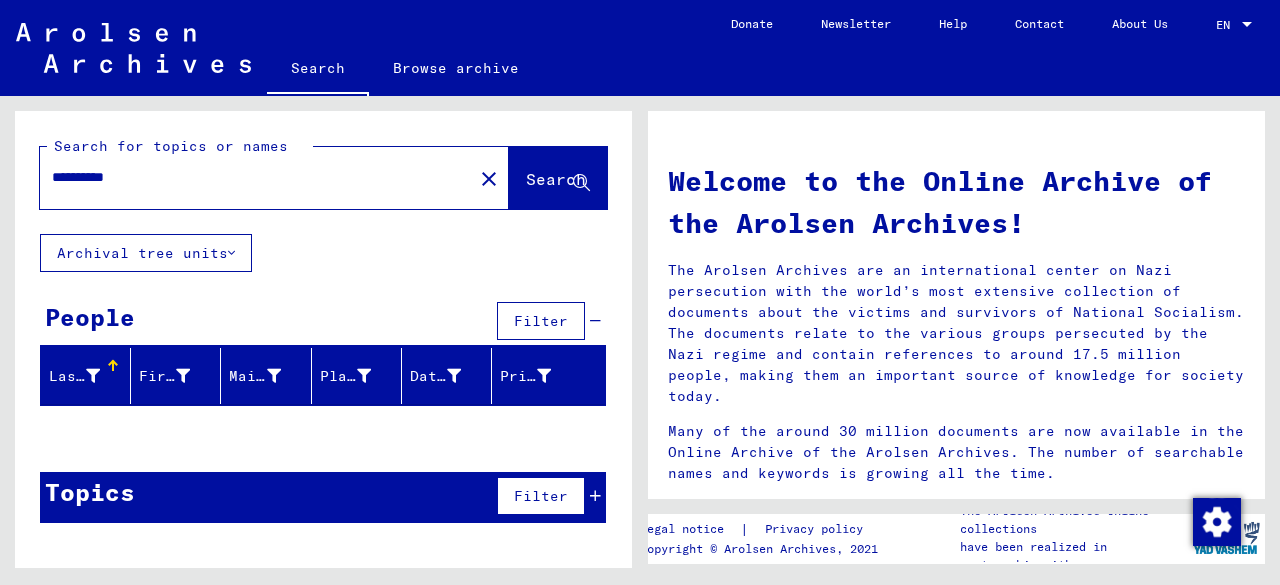 click on "**********" at bounding box center (250, 177) 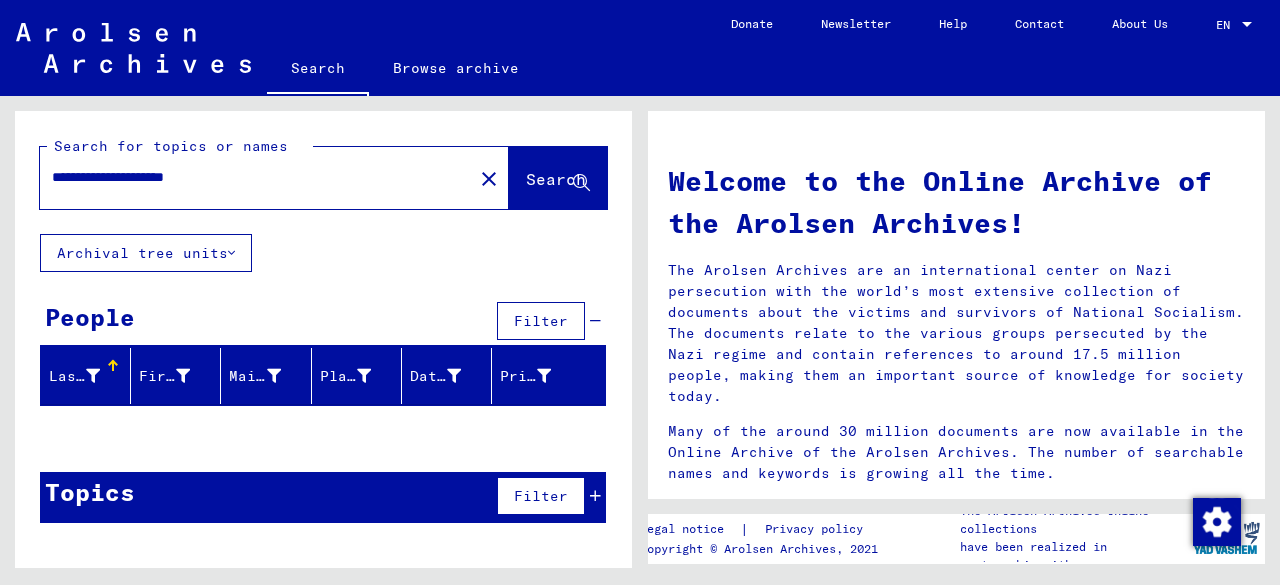 drag, startPoint x: 276, startPoint y: 182, endPoint x: 0, endPoint y: 181, distance: 276.0018 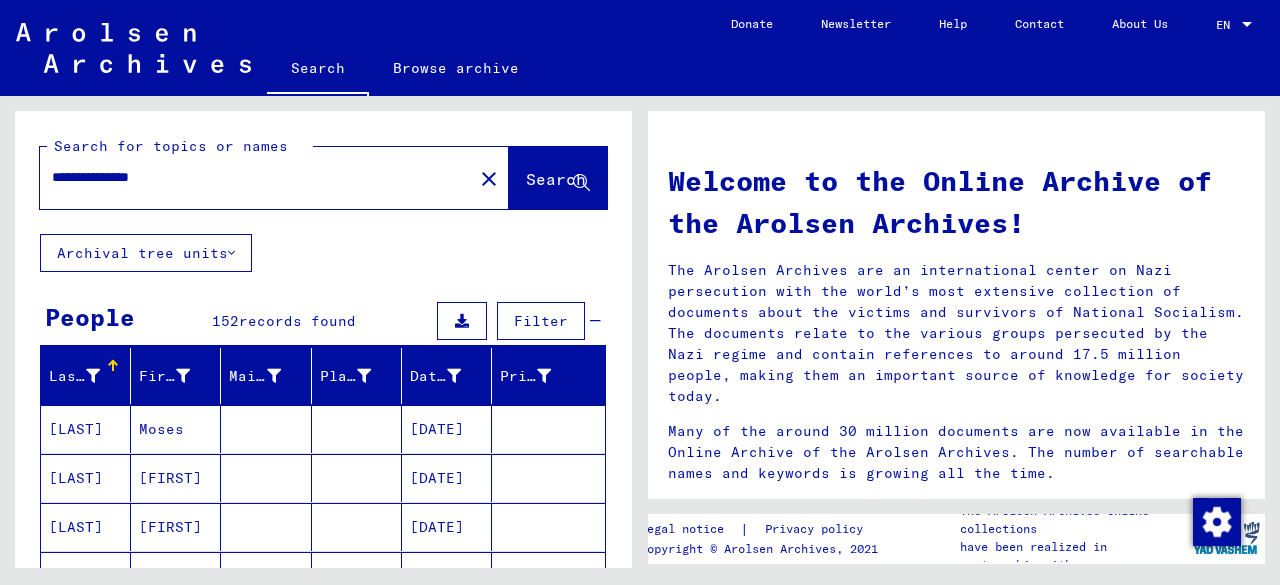 click on "[DATE]" at bounding box center (447, 527) 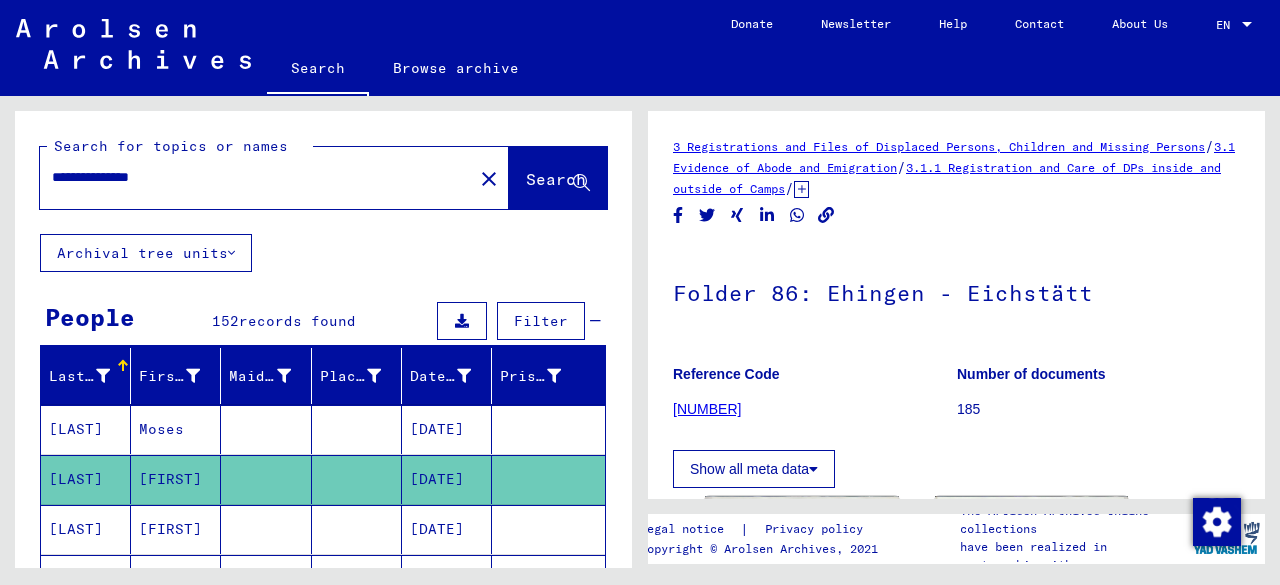 scroll, scrollTop: 0, scrollLeft: 0, axis: both 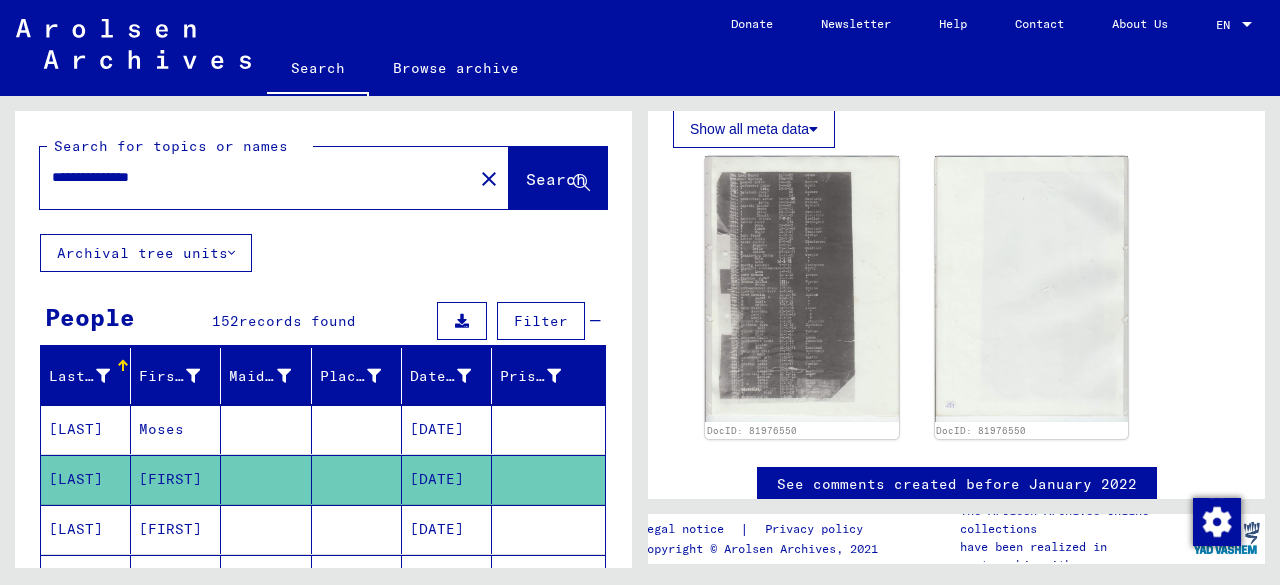 click at bounding box center (548, 579) 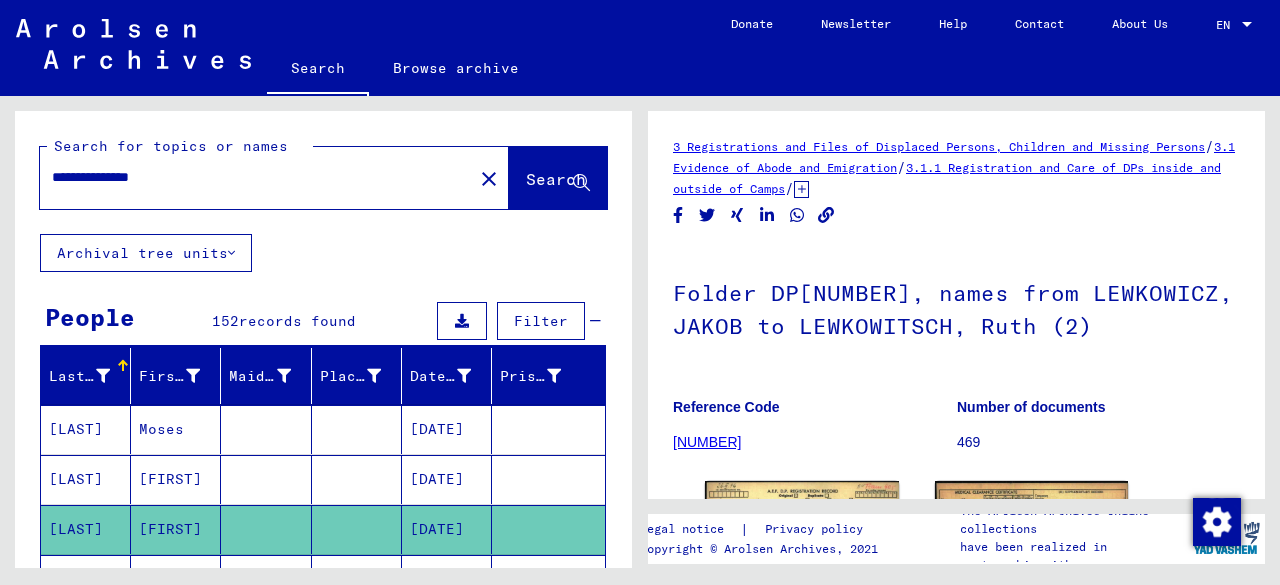scroll, scrollTop: 0, scrollLeft: 0, axis: both 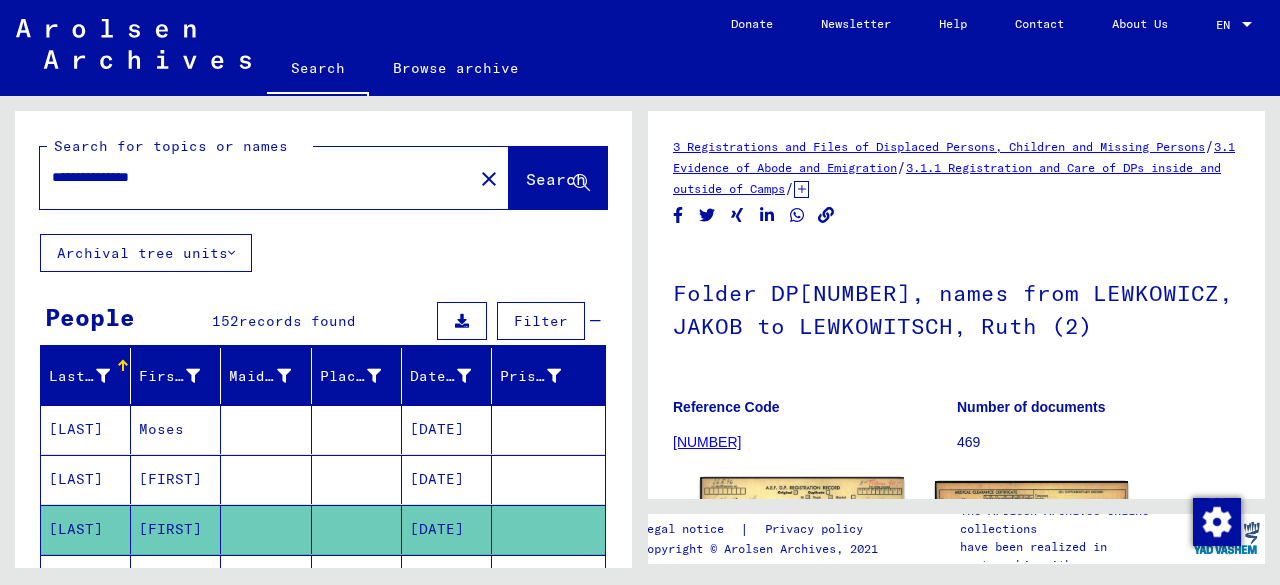 click 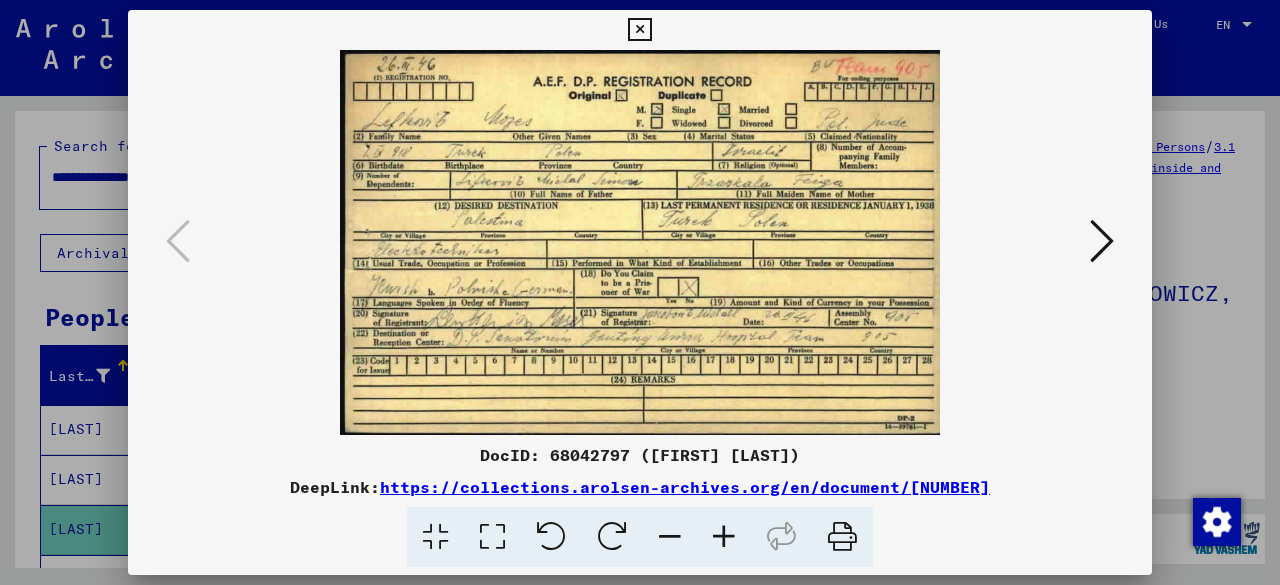 click at bounding box center (640, 292) 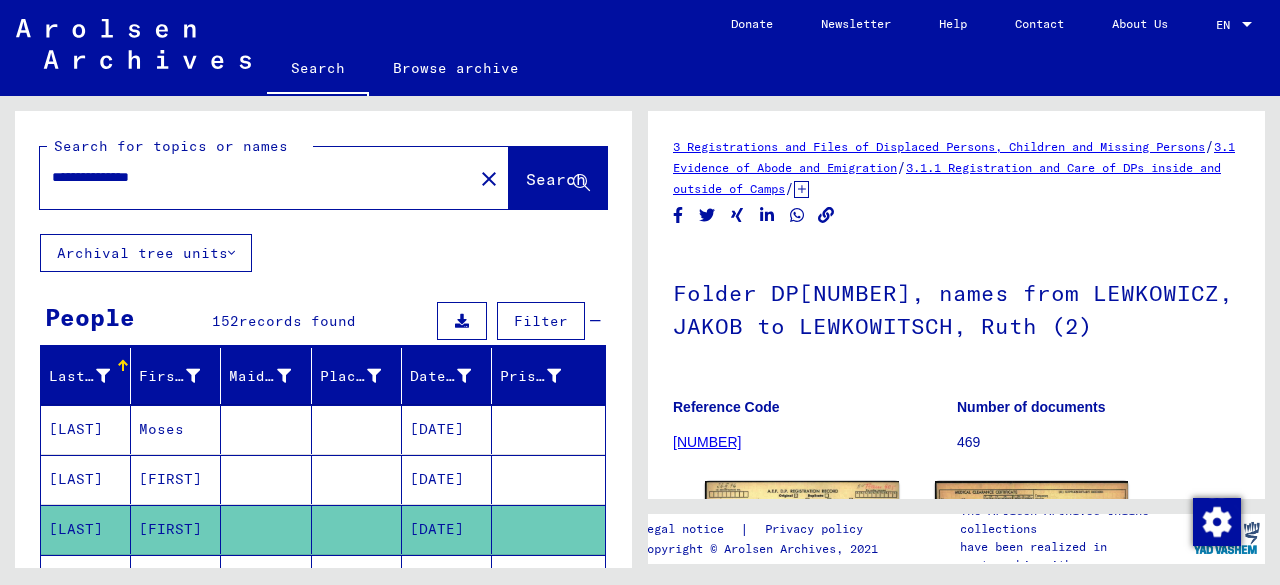 click on "**********" at bounding box center (256, 177) 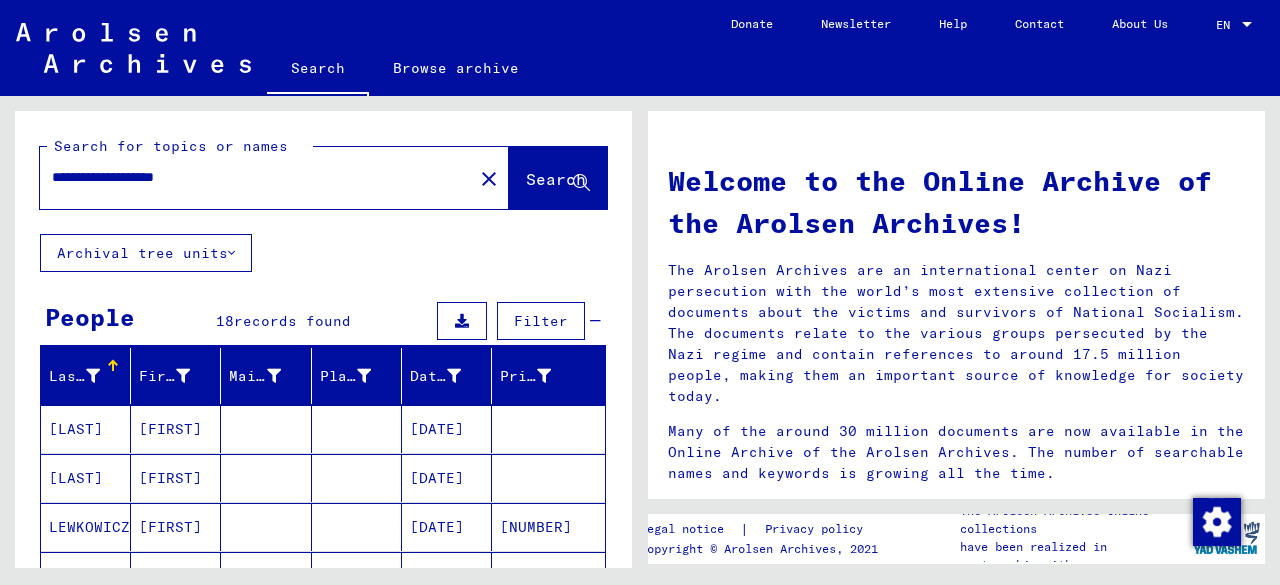 click on "[DATE]" at bounding box center [447, 478] 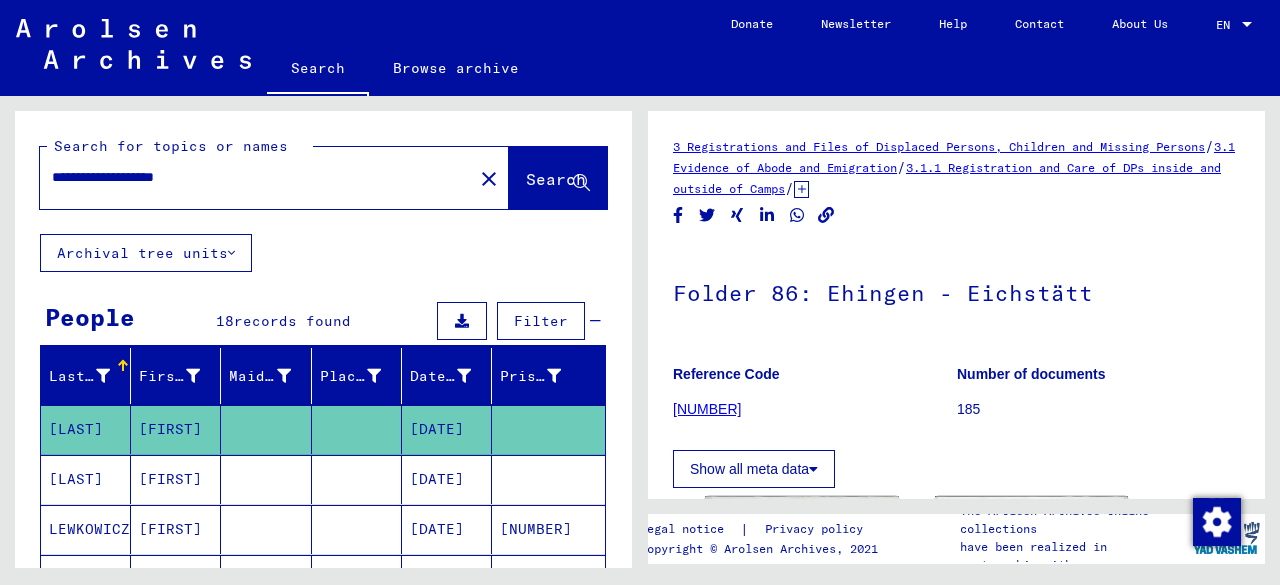 scroll, scrollTop: 0, scrollLeft: 0, axis: both 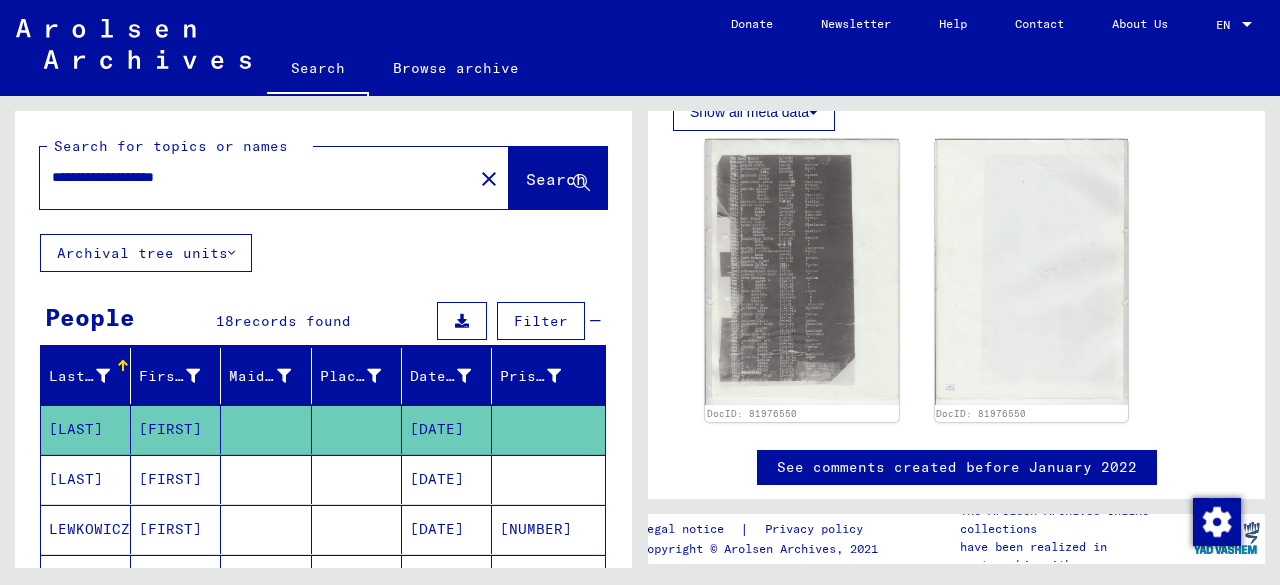 click on "[DATE]" at bounding box center (447, 529) 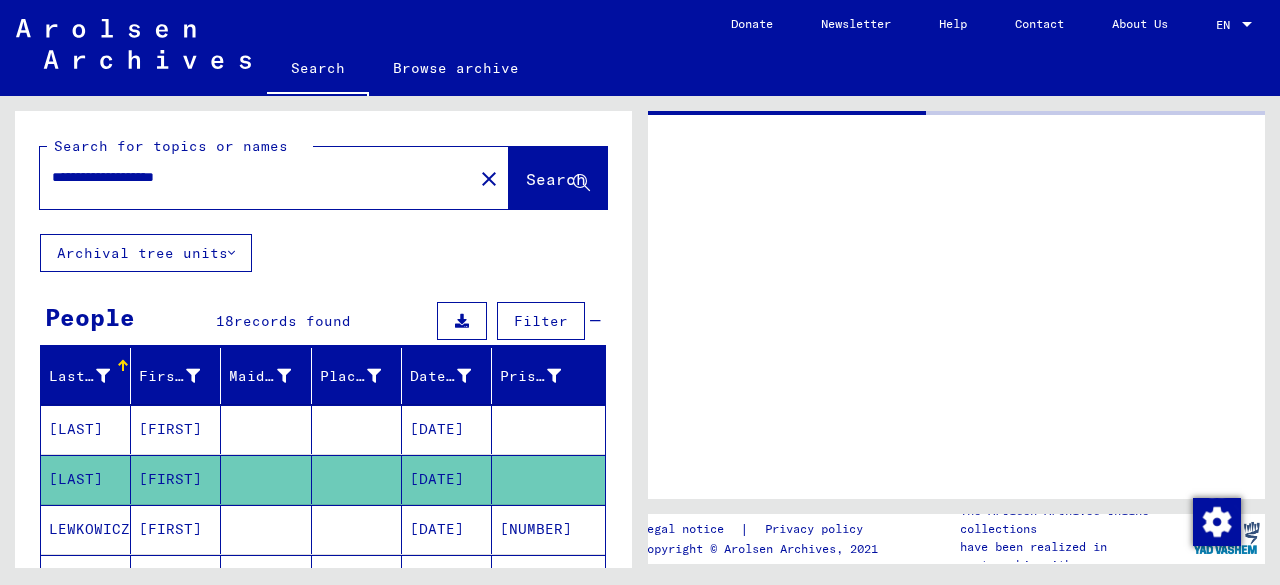 scroll, scrollTop: 0, scrollLeft: 0, axis: both 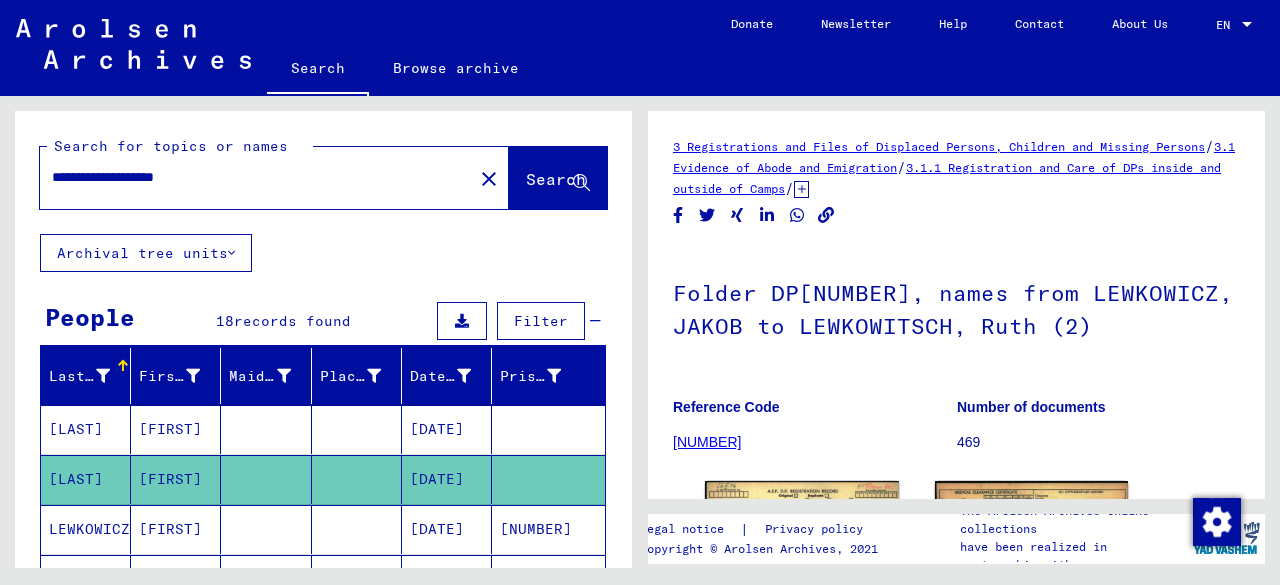 drag, startPoint x: 616, startPoint y: 203, endPoint x: 621, endPoint y: 252, distance: 49.25444 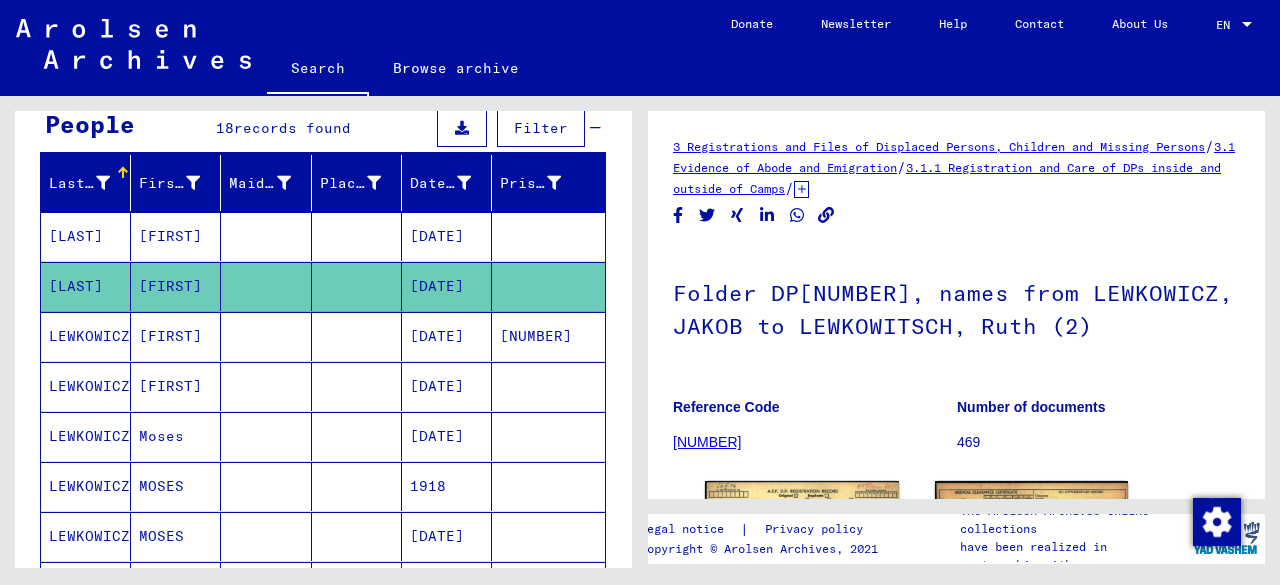 scroll, scrollTop: 267, scrollLeft: 0, axis: vertical 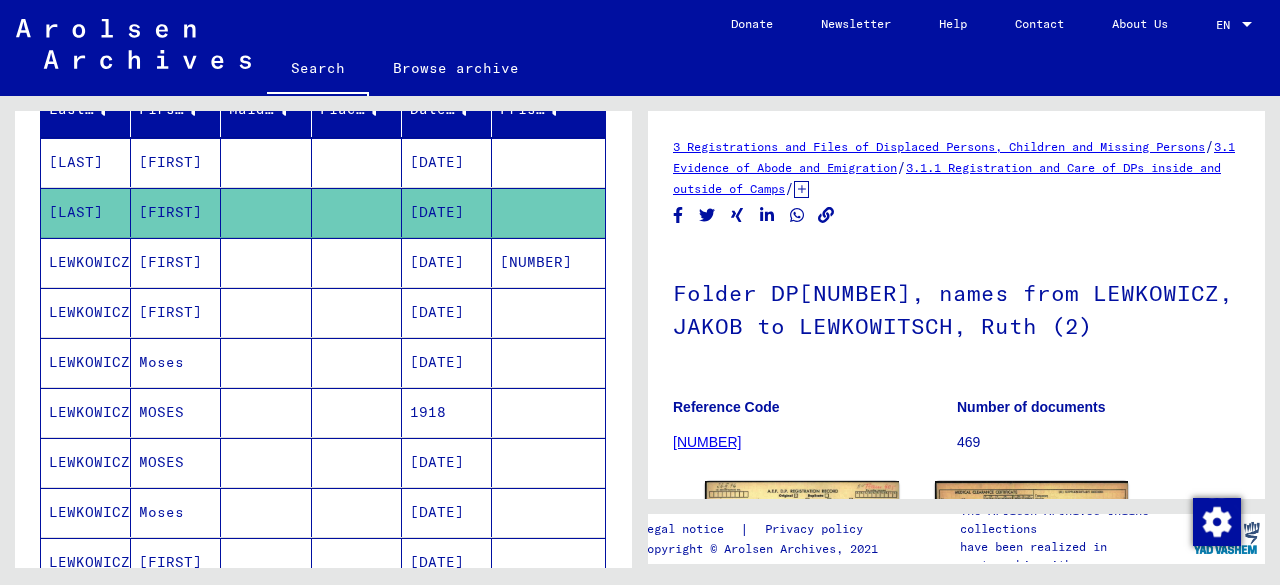 click on "[DATE]" at bounding box center [447, 362] 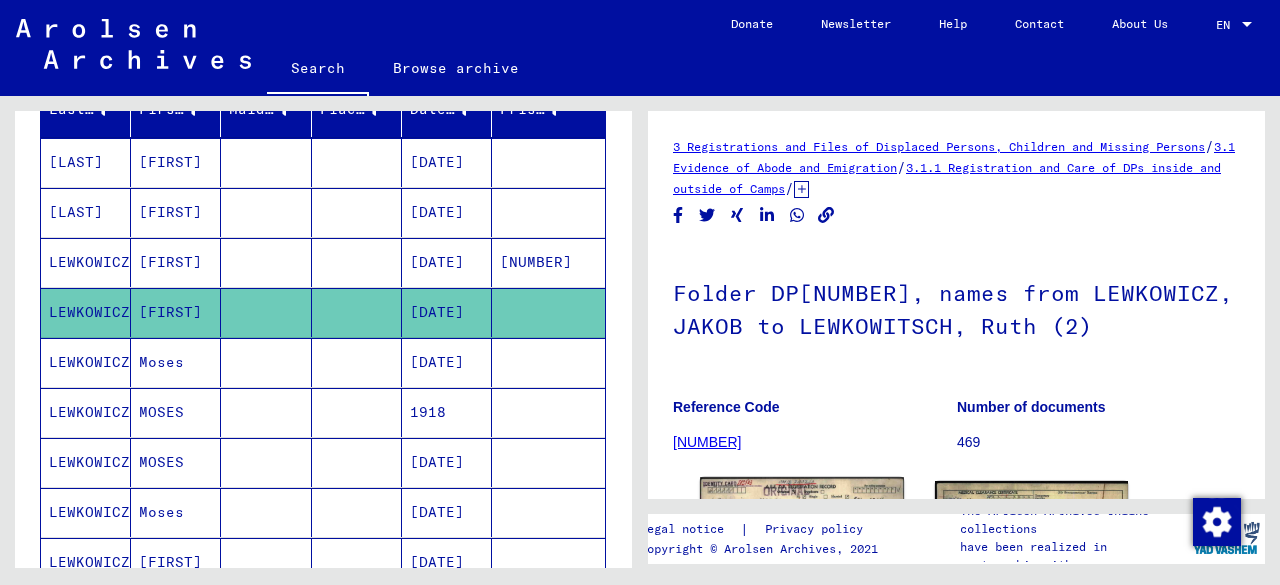 click 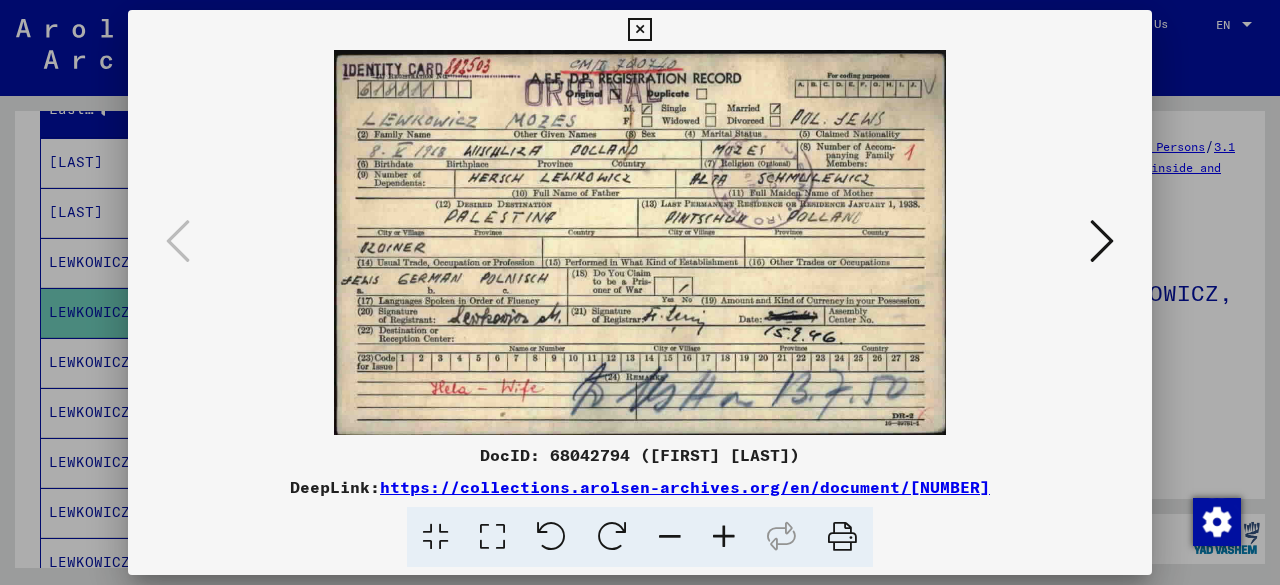 click at bounding box center [640, 242] 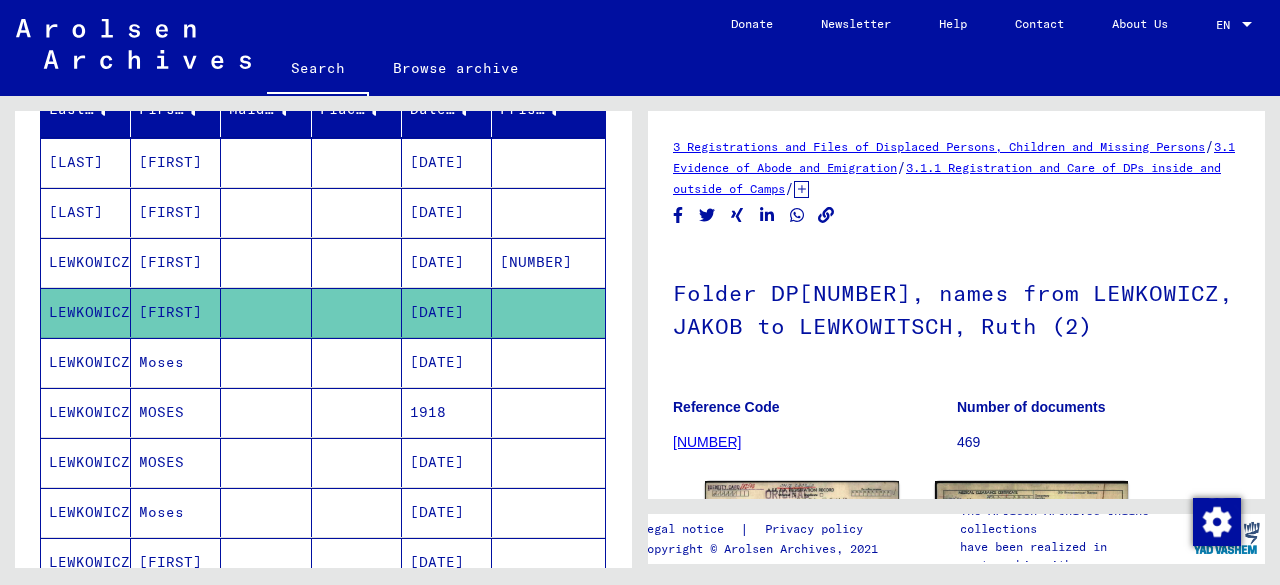 click on "[DATE]" at bounding box center (447, 612) 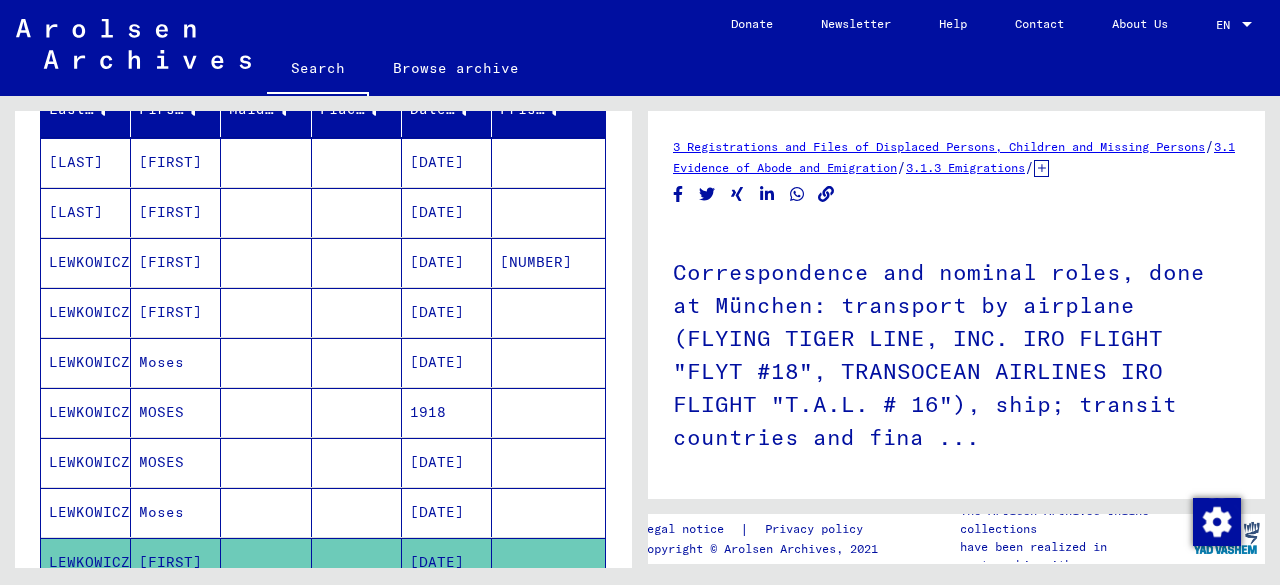 scroll, scrollTop: 0, scrollLeft: 0, axis: both 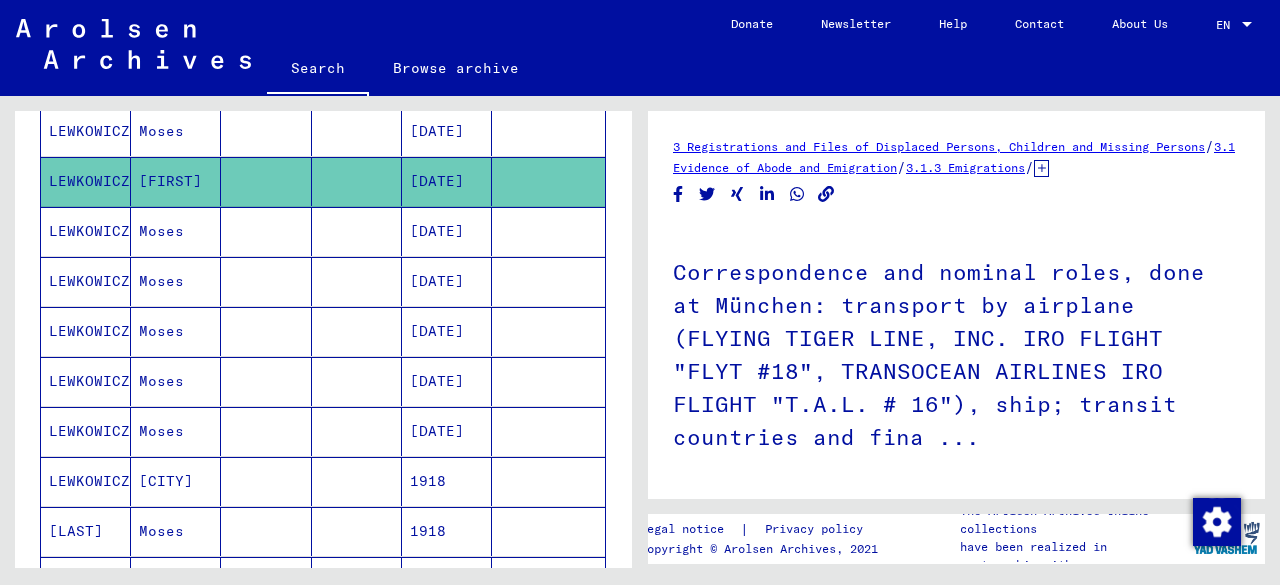 click on "1918" at bounding box center [447, 531] 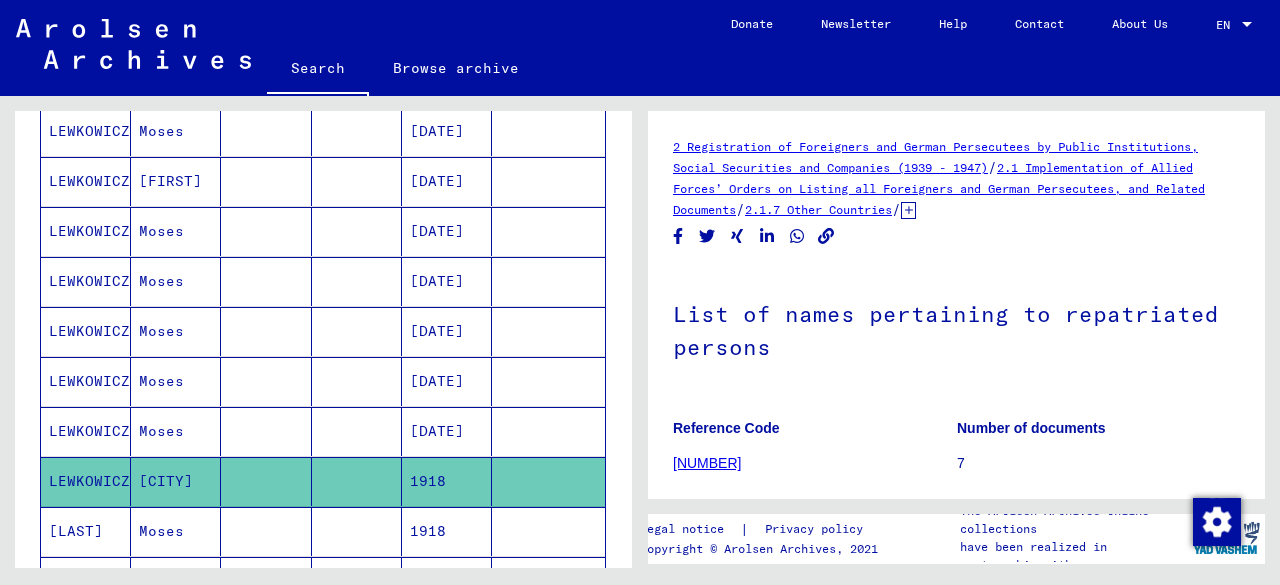 scroll, scrollTop: 0, scrollLeft: 0, axis: both 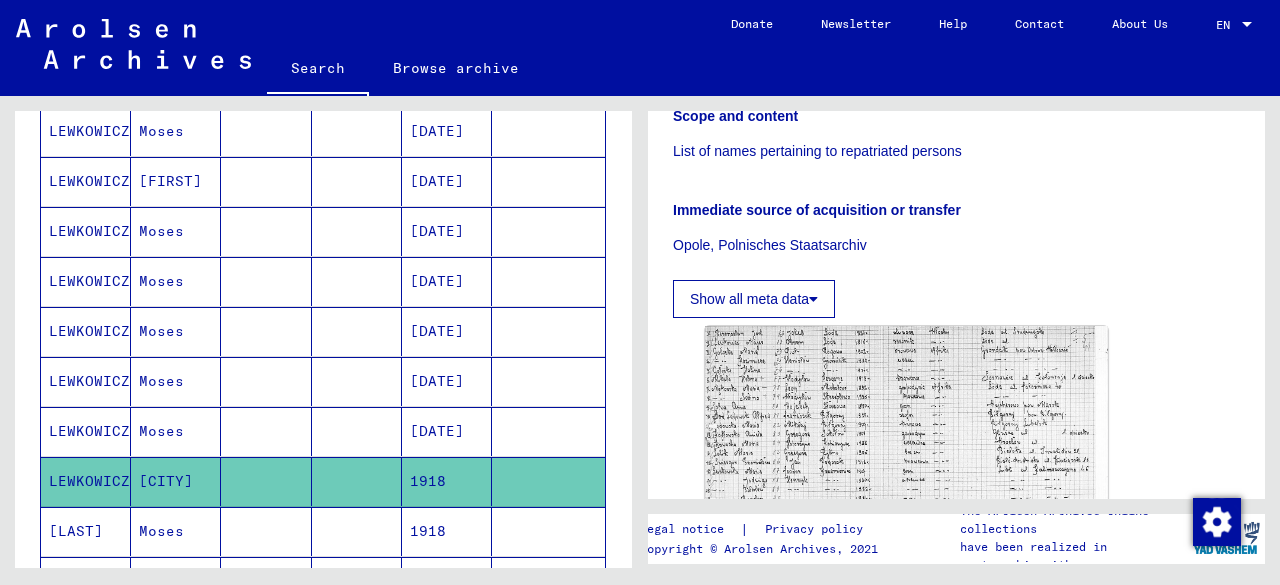 click at bounding box center [548, 581] 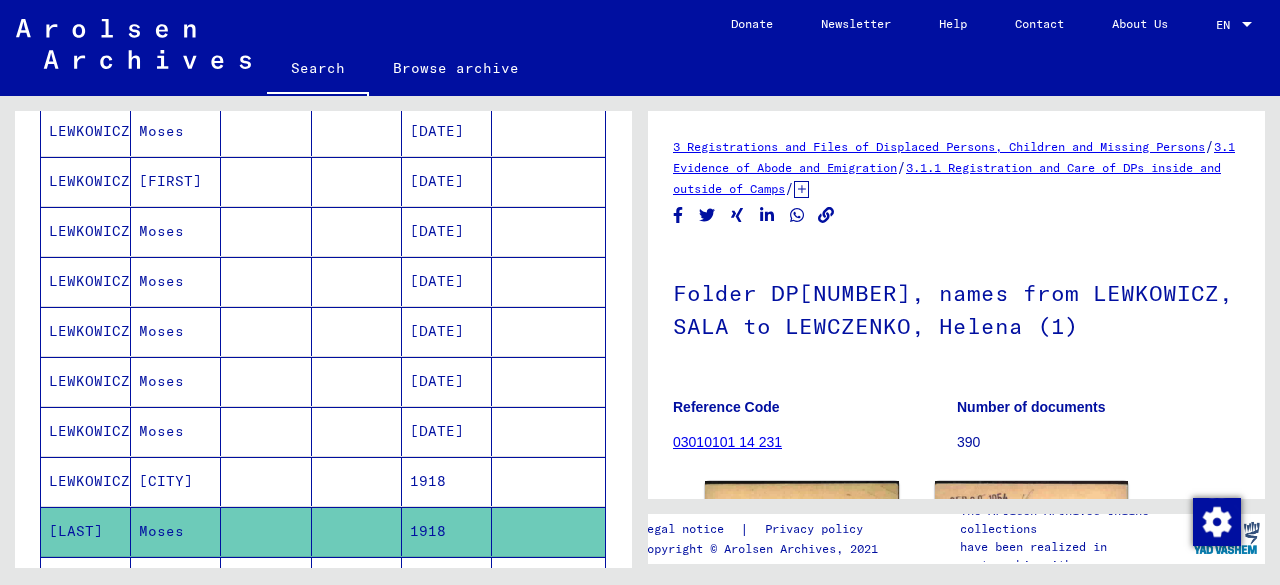 scroll, scrollTop: 0, scrollLeft: 0, axis: both 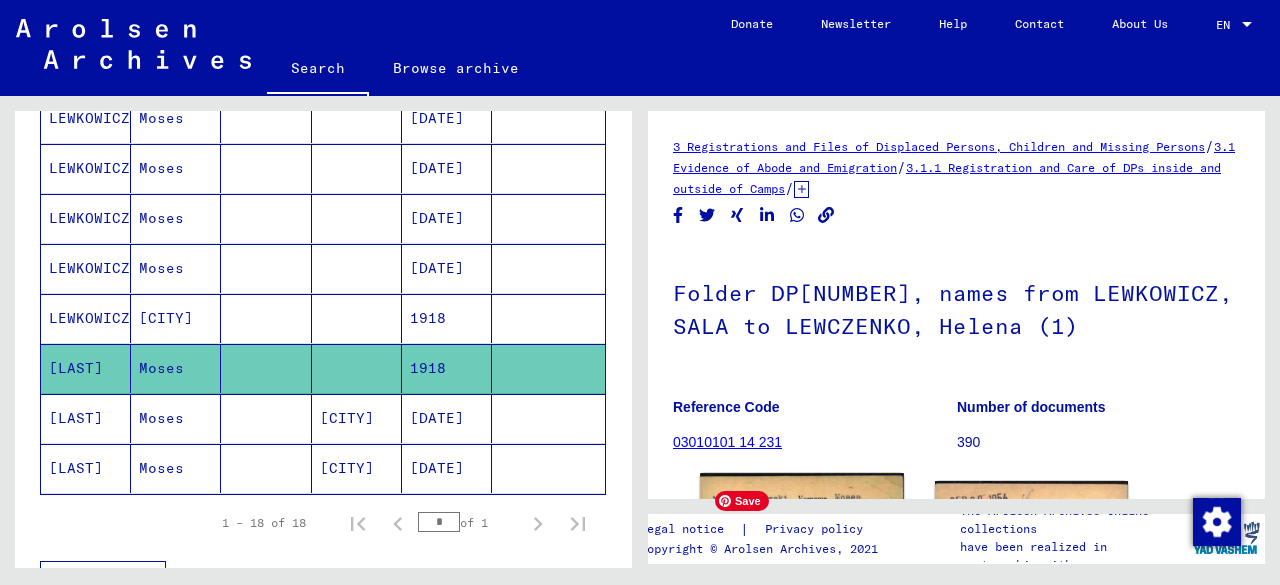 click 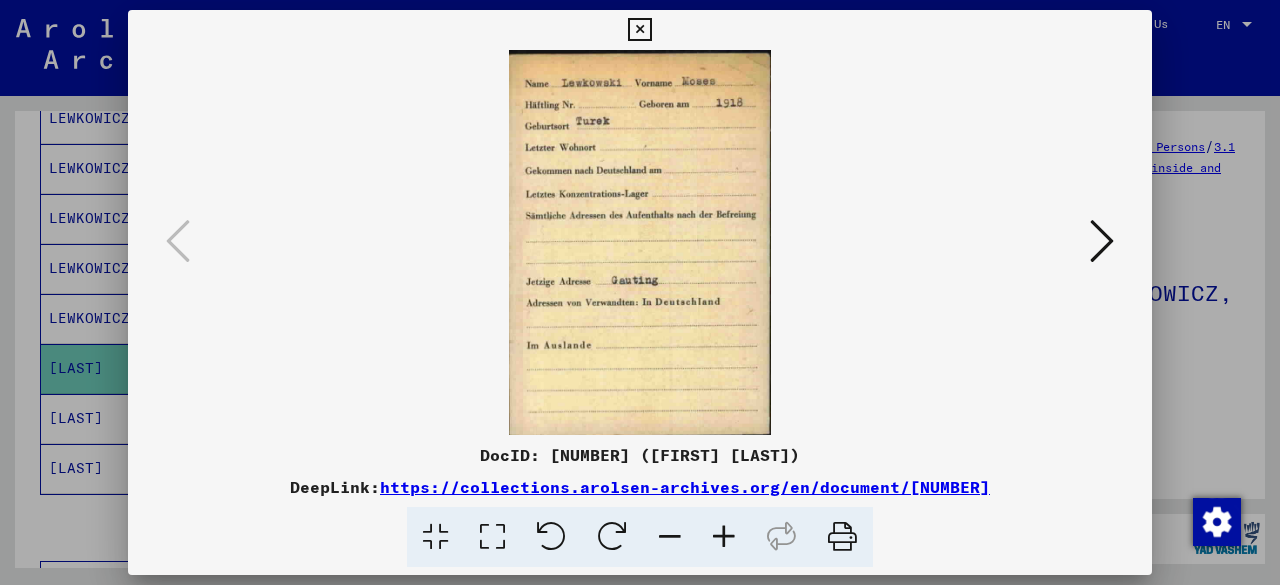 click at bounding box center [640, 292] 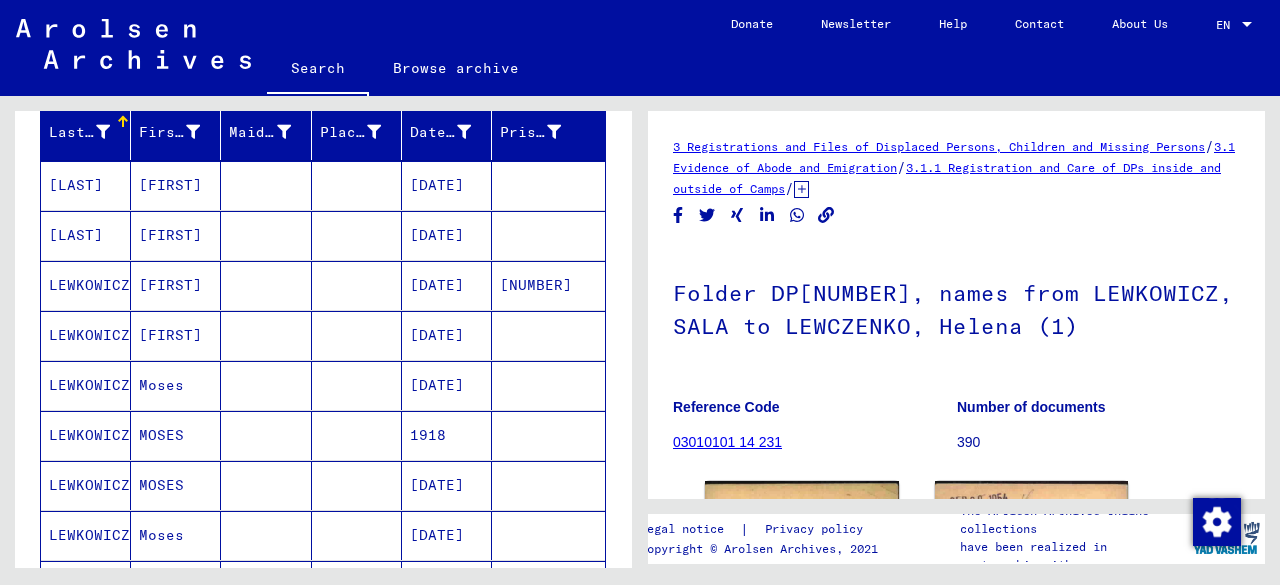 scroll, scrollTop: 226, scrollLeft: 0, axis: vertical 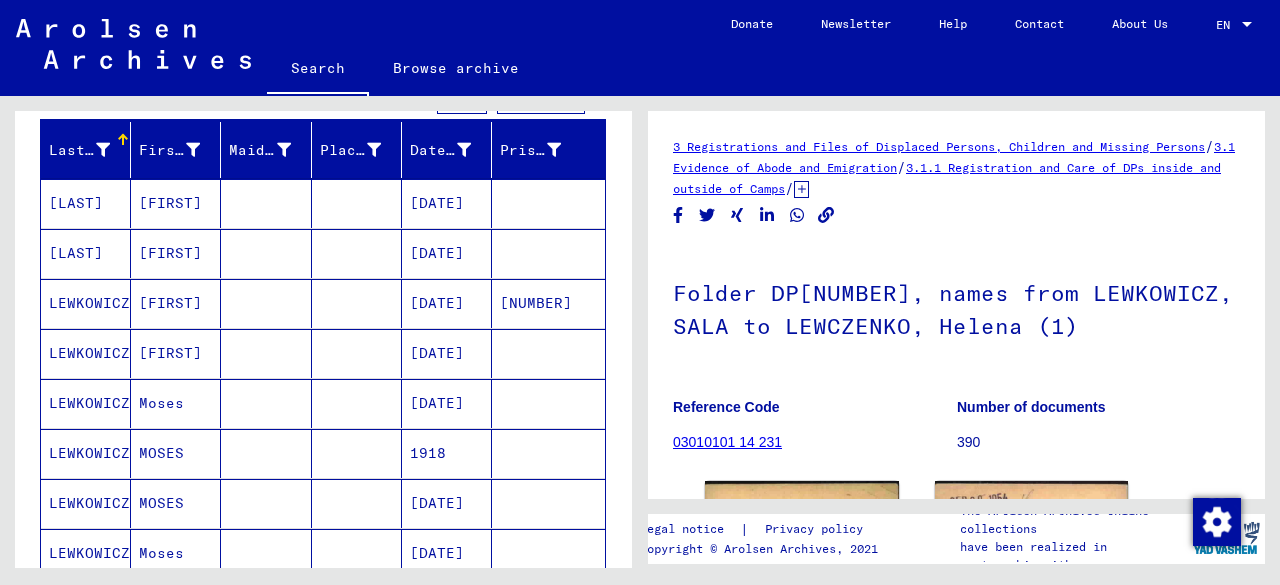 click on "1918" at bounding box center [447, 503] 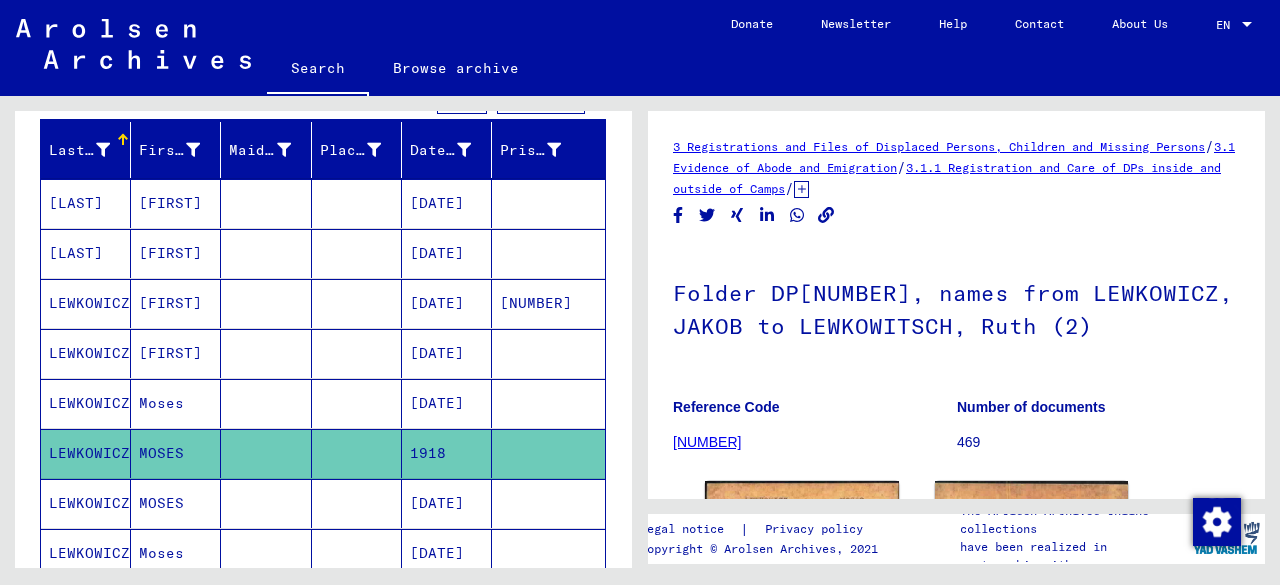 scroll, scrollTop: 0, scrollLeft: 0, axis: both 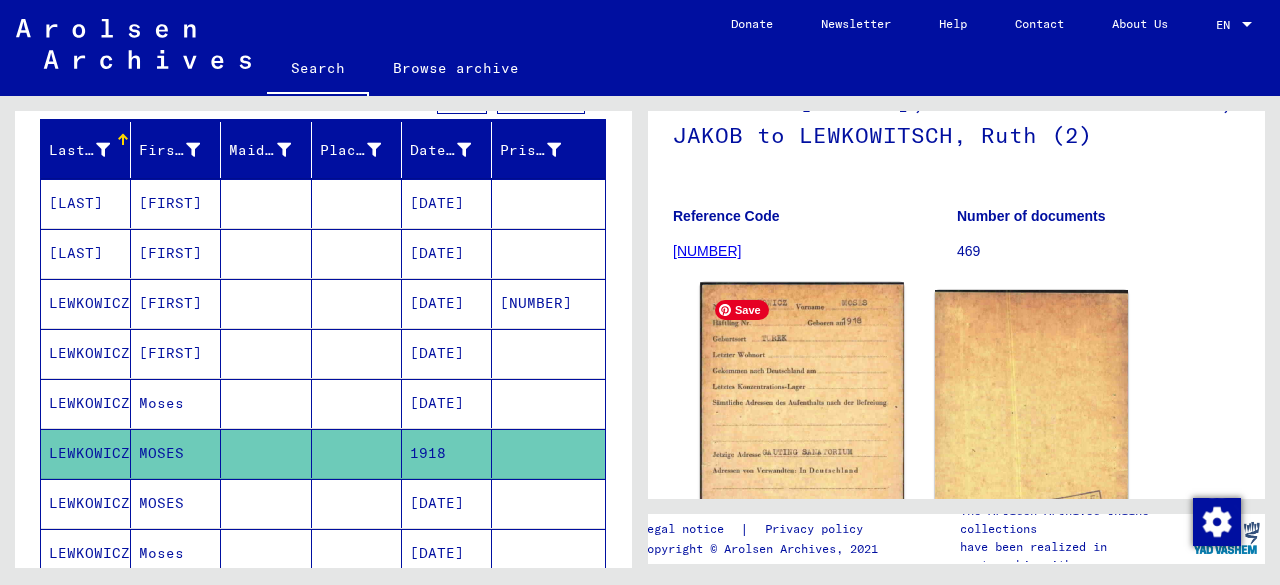 click 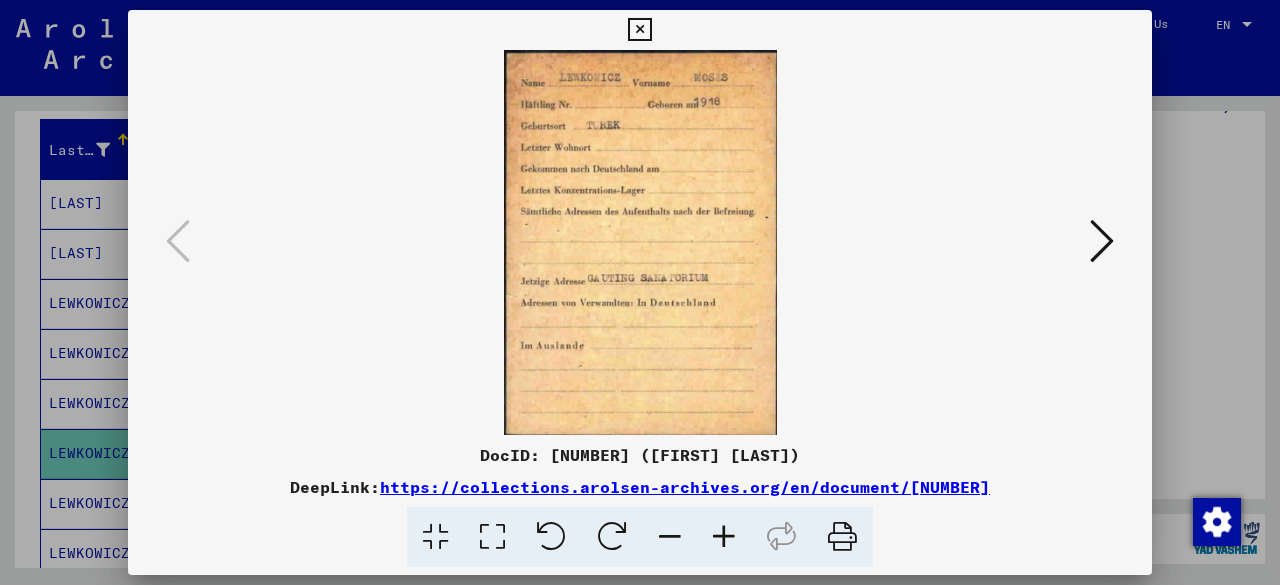 click at bounding box center [640, 292] 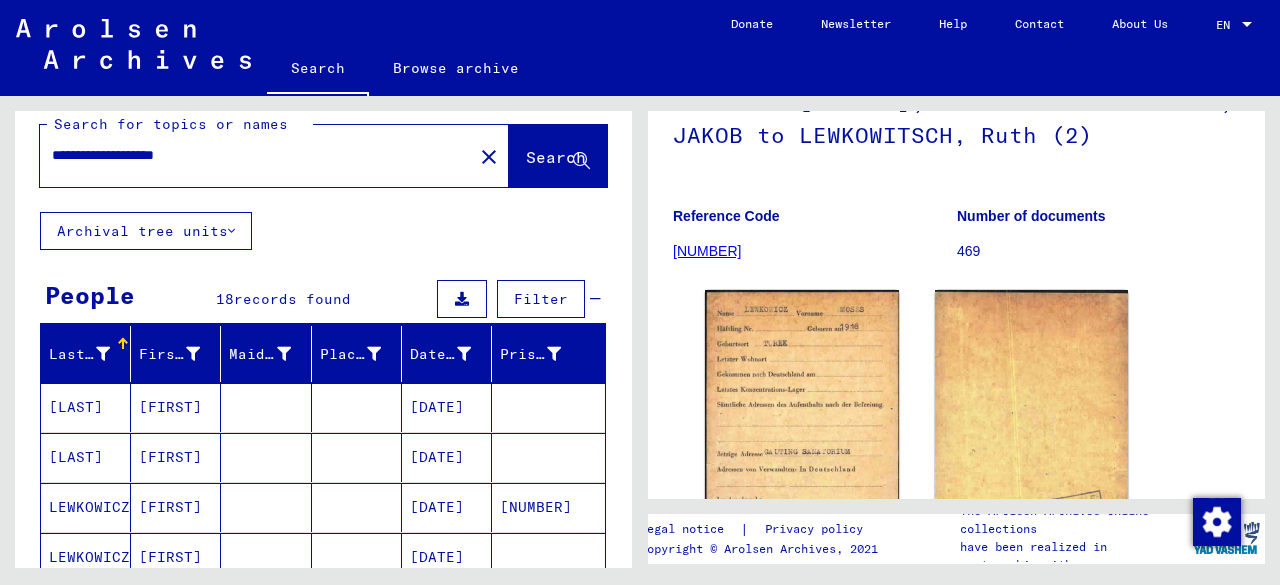 scroll, scrollTop: 0, scrollLeft: 0, axis: both 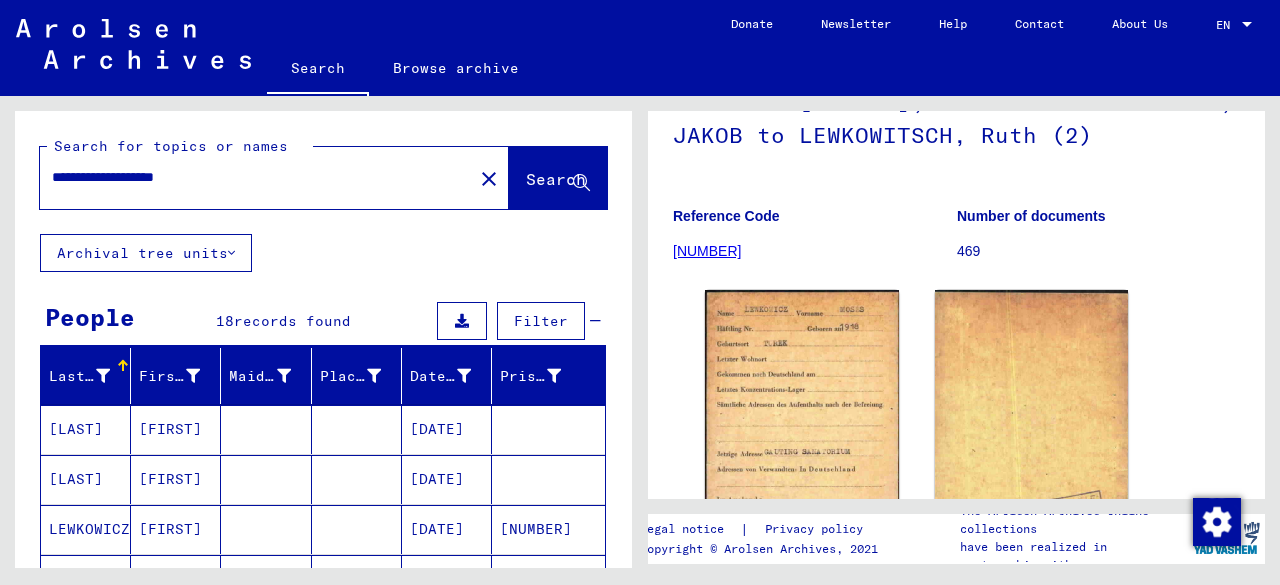 click on "**********" at bounding box center (256, 177) 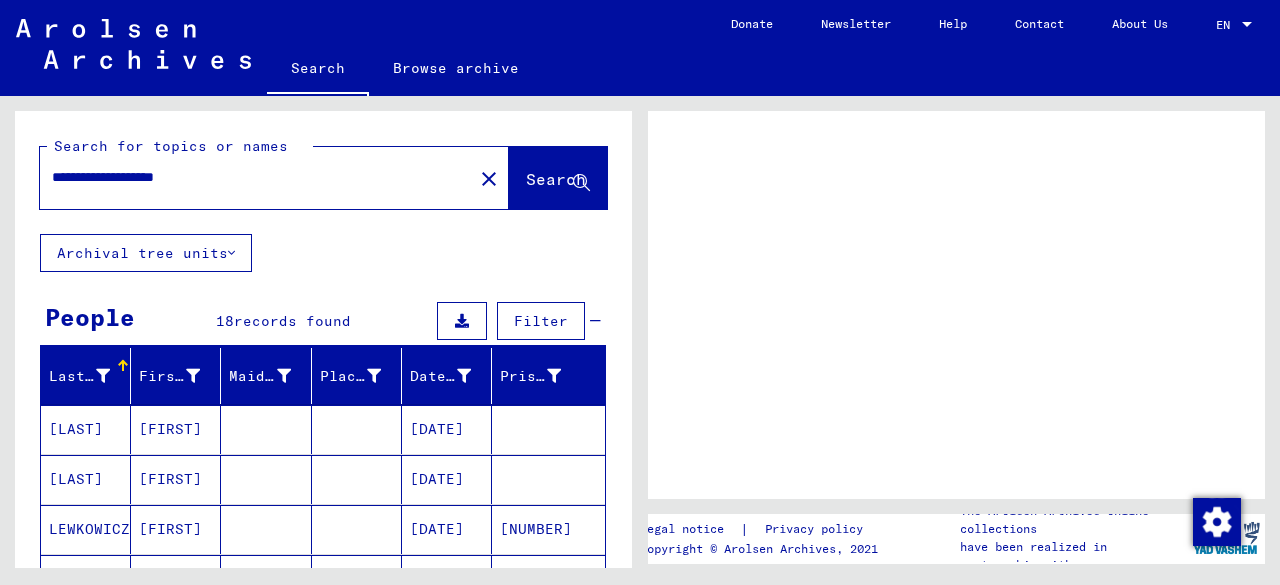 scroll, scrollTop: 0, scrollLeft: 0, axis: both 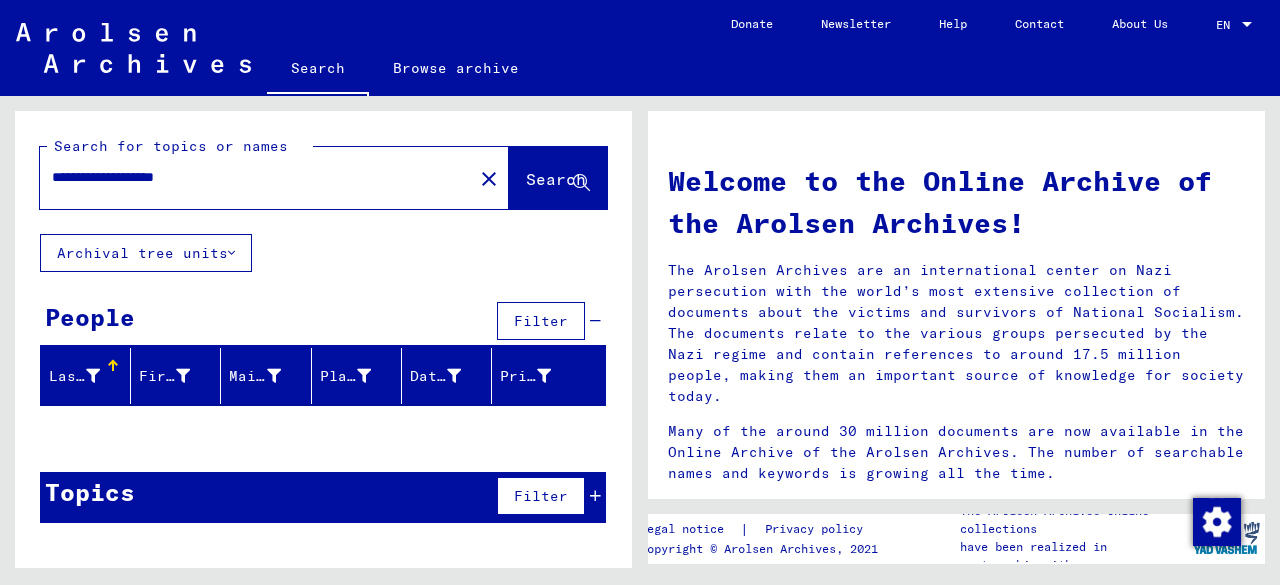 click on "**********" at bounding box center (250, 177) 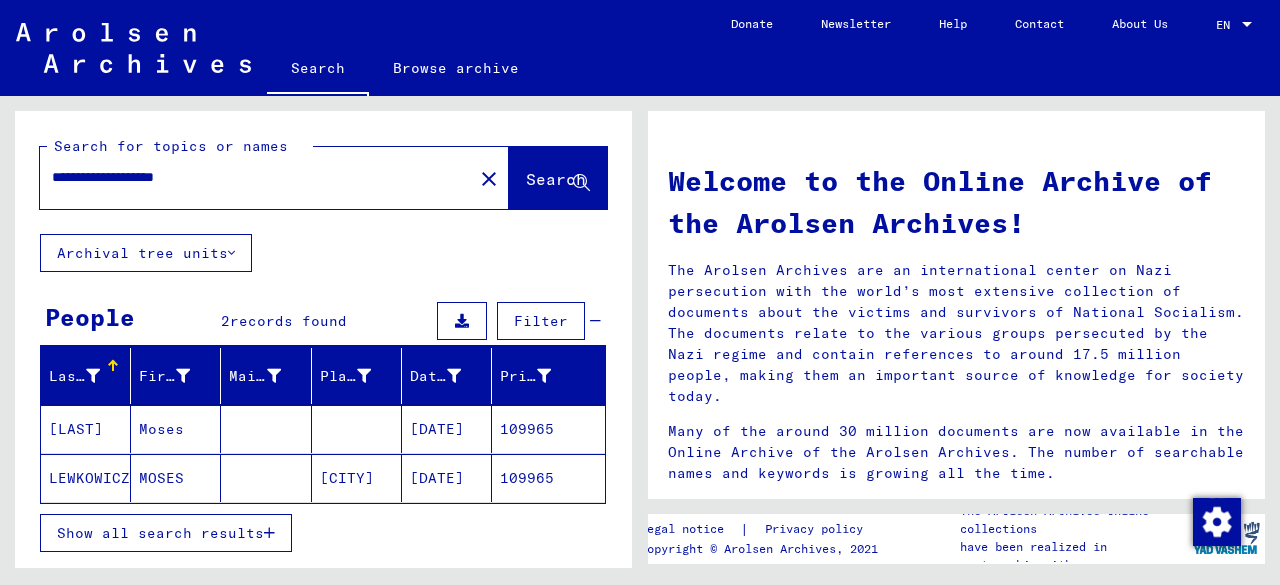 click on "[DATE]" at bounding box center (447, 478) 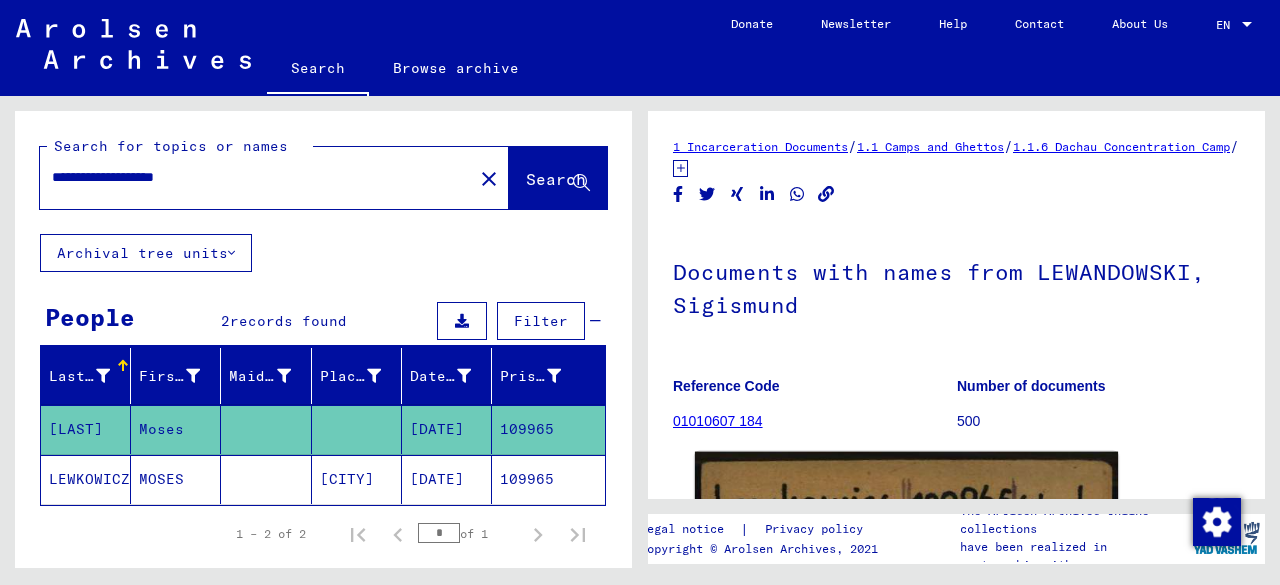 scroll, scrollTop: 0, scrollLeft: 0, axis: both 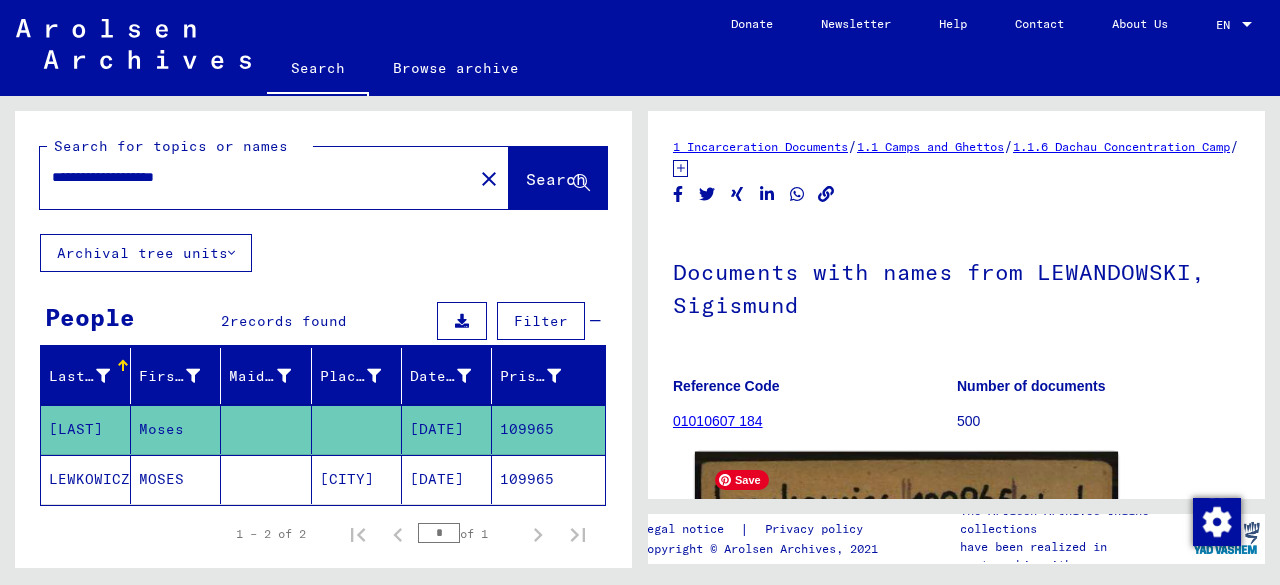 click 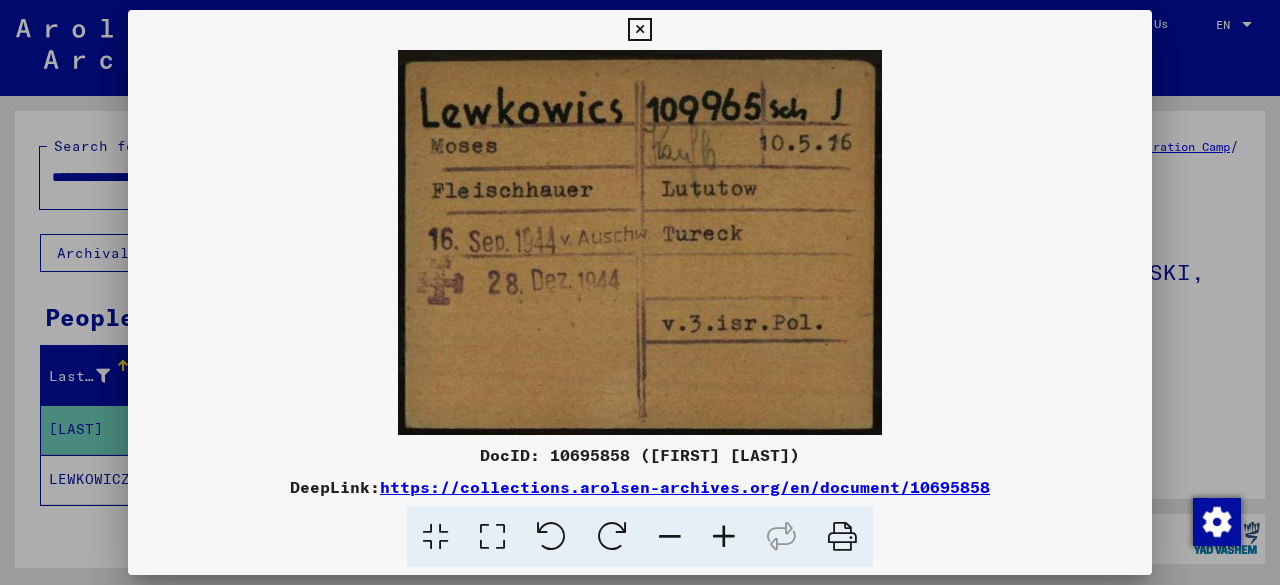 click at bounding box center (640, 292) 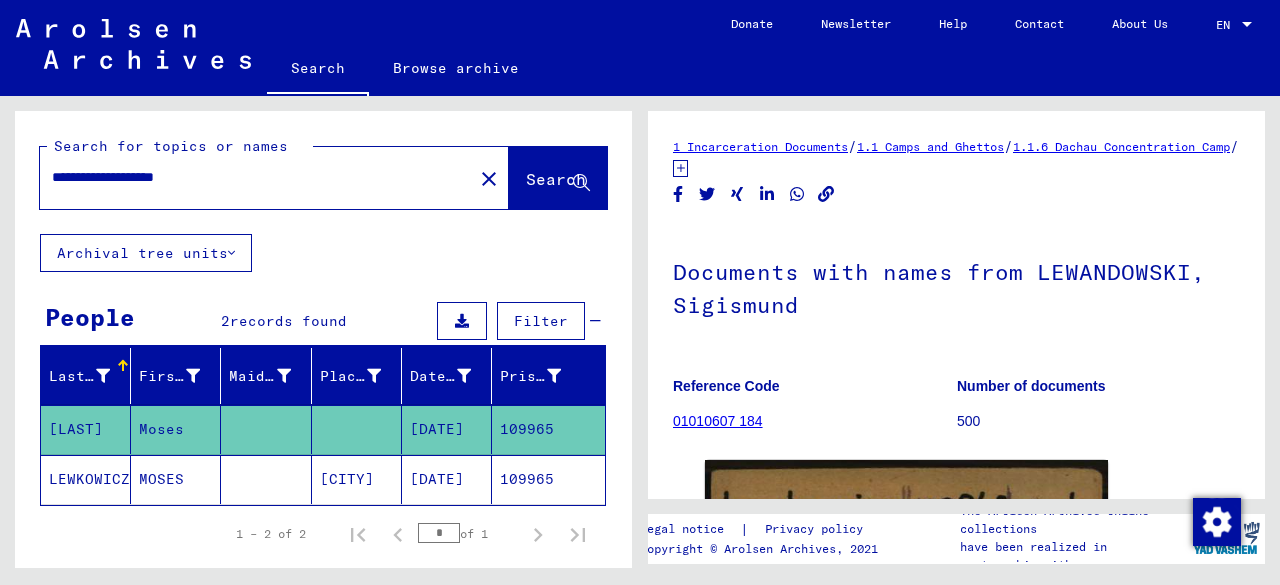 drag, startPoint x: 248, startPoint y: 171, endPoint x: 0, endPoint y: 193, distance: 248.97389 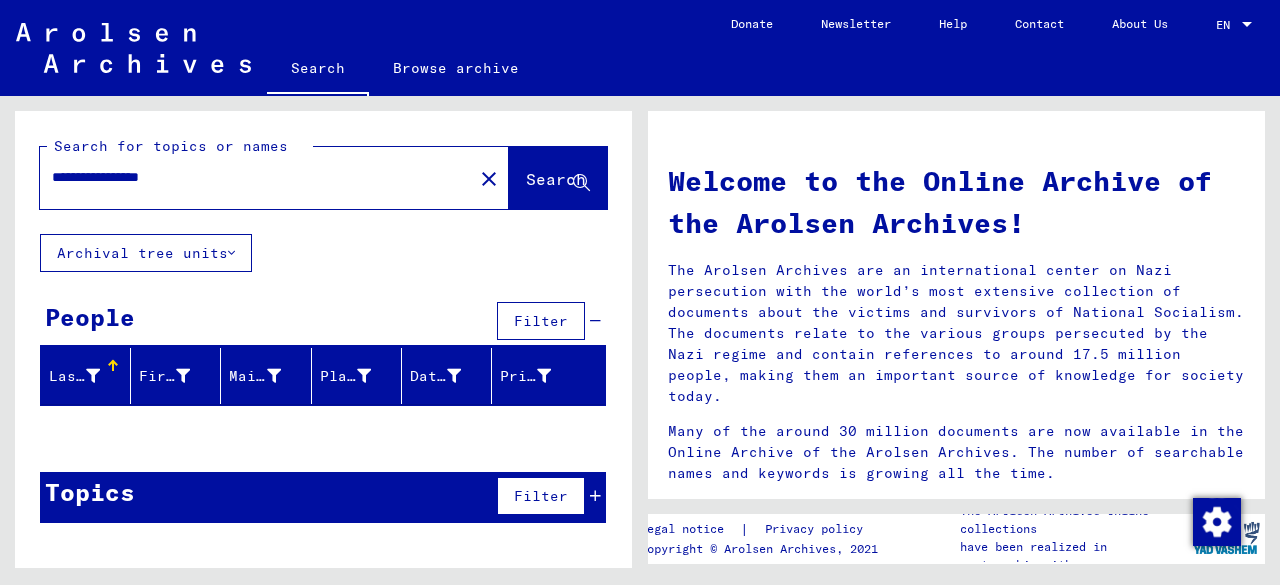 click on "**********" at bounding box center (250, 177) 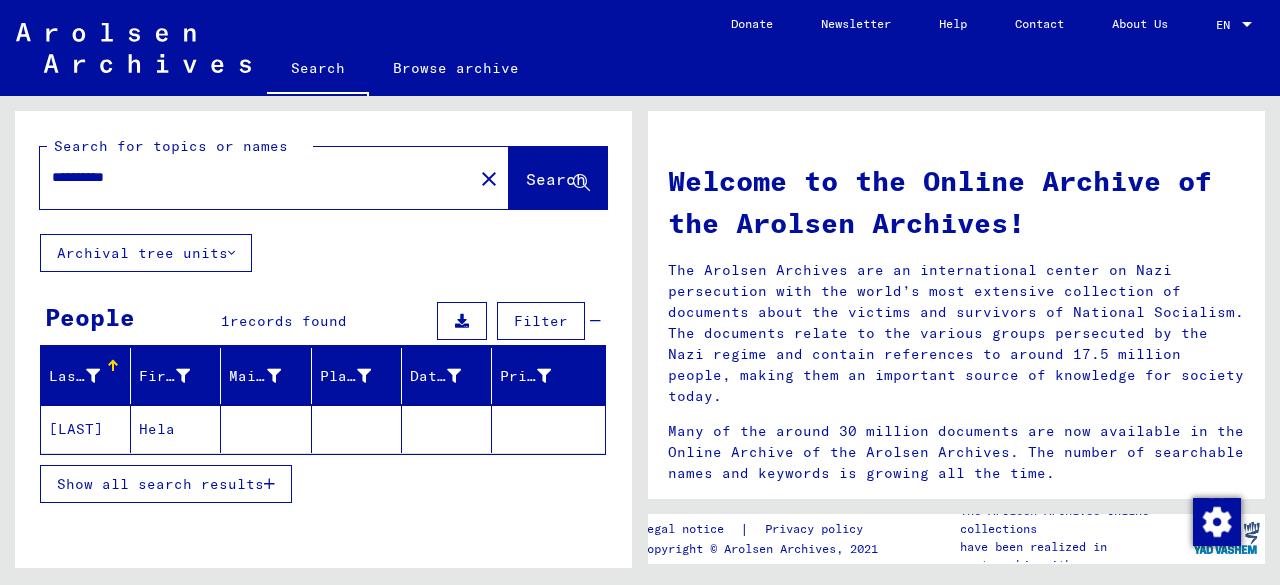 click 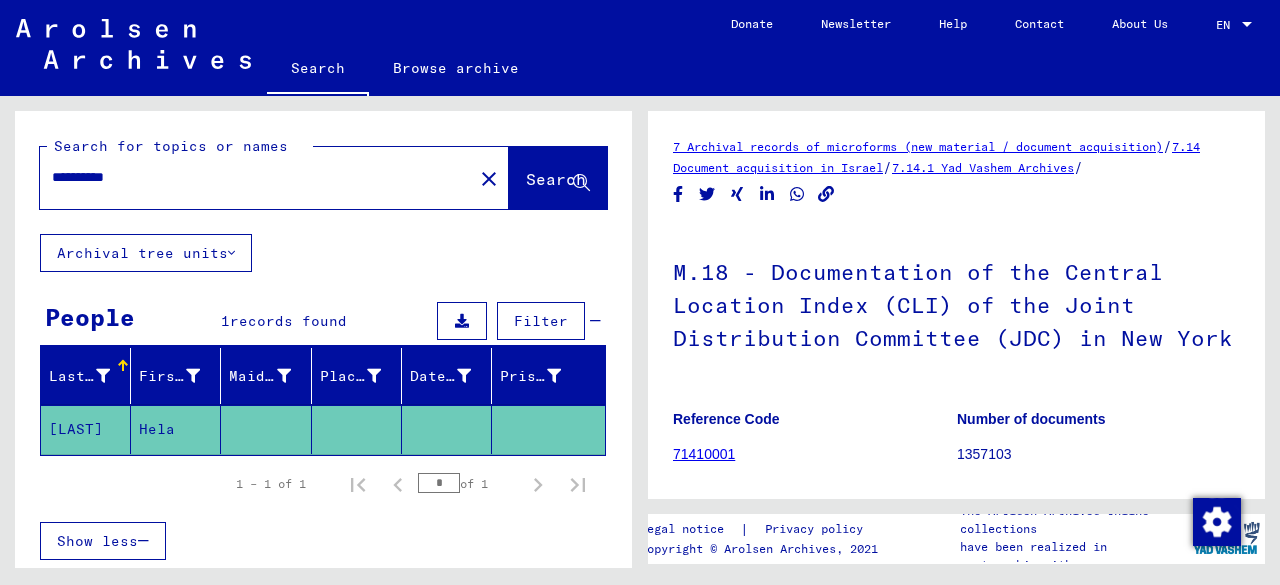 scroll, scrollTop: 0, scrollLeft: 0, axis: both 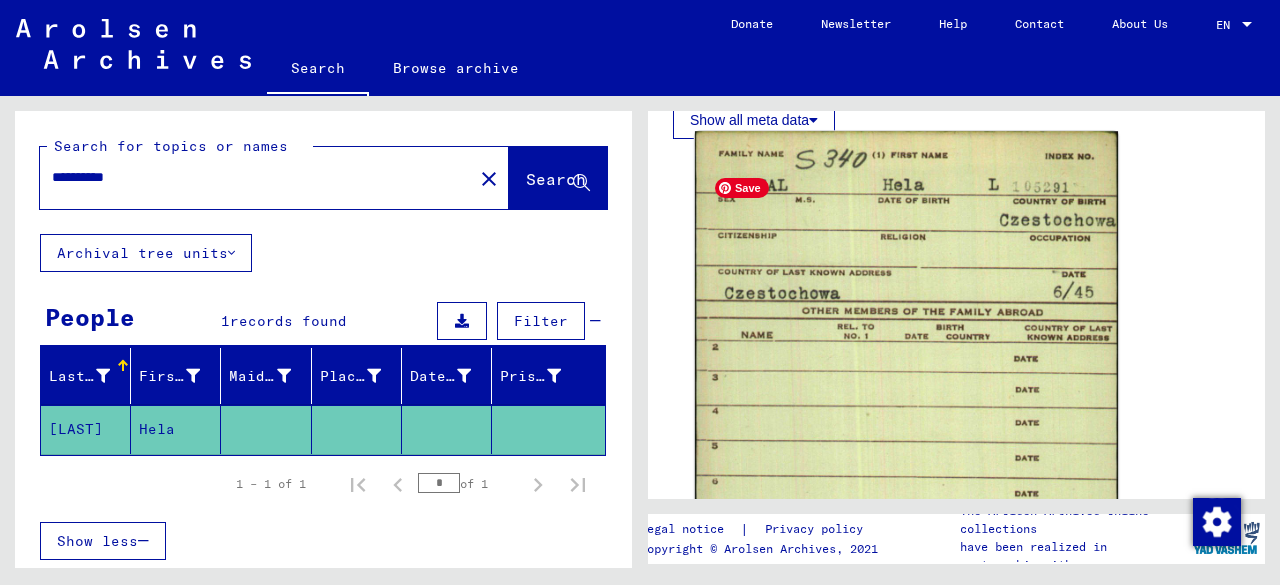 click 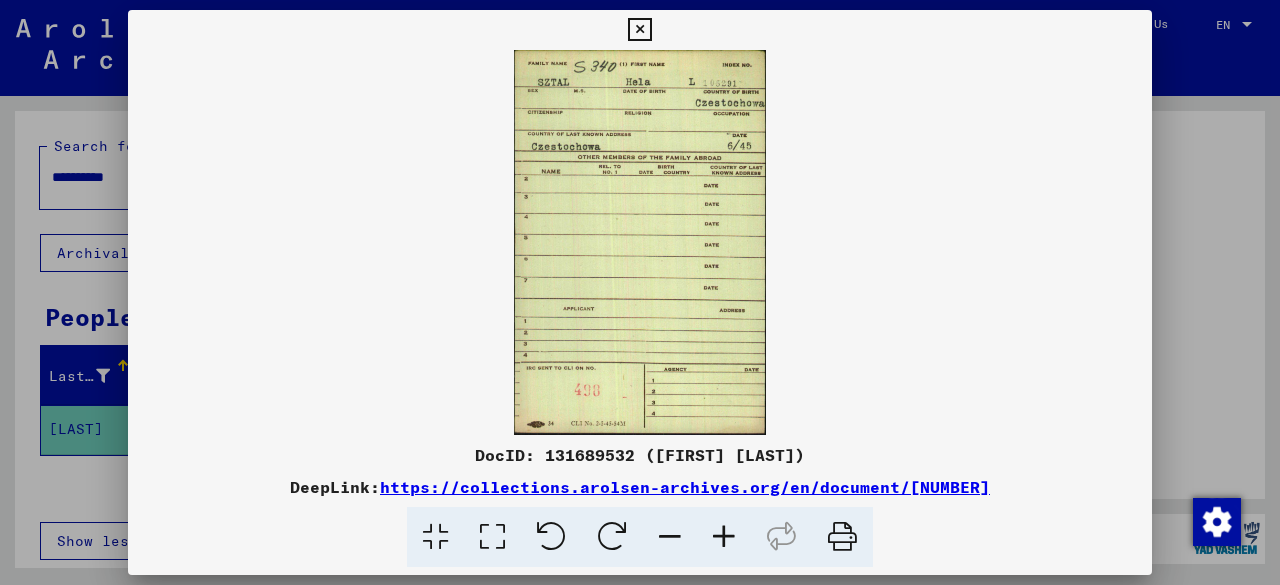 click at bounding box center (724, 537) 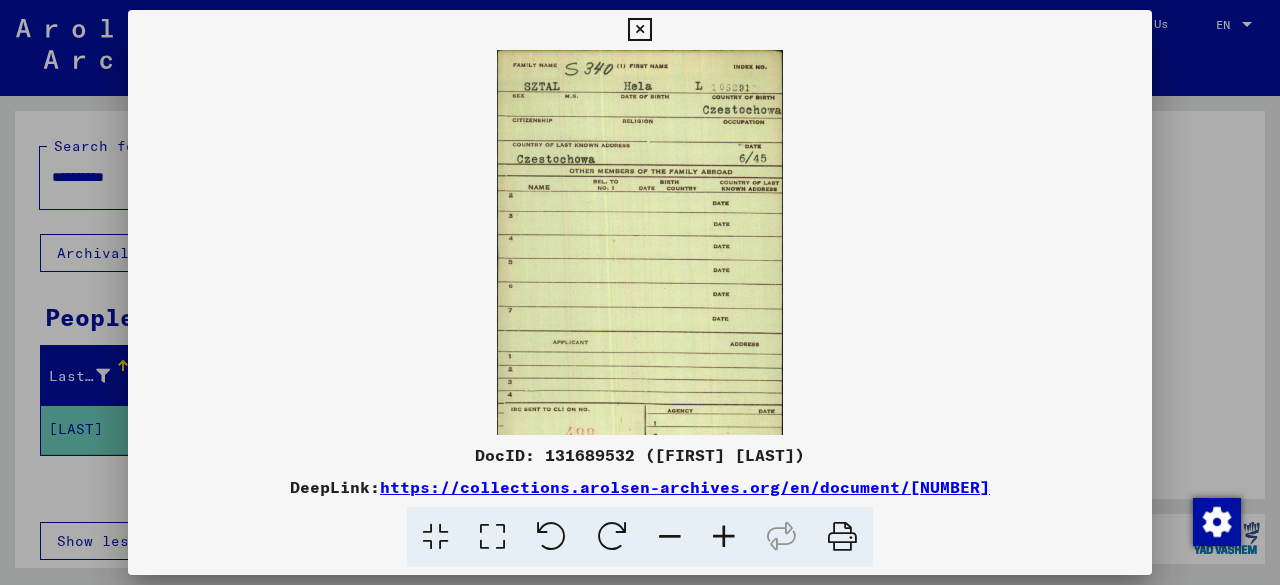 click at bounding box center [724, 537] 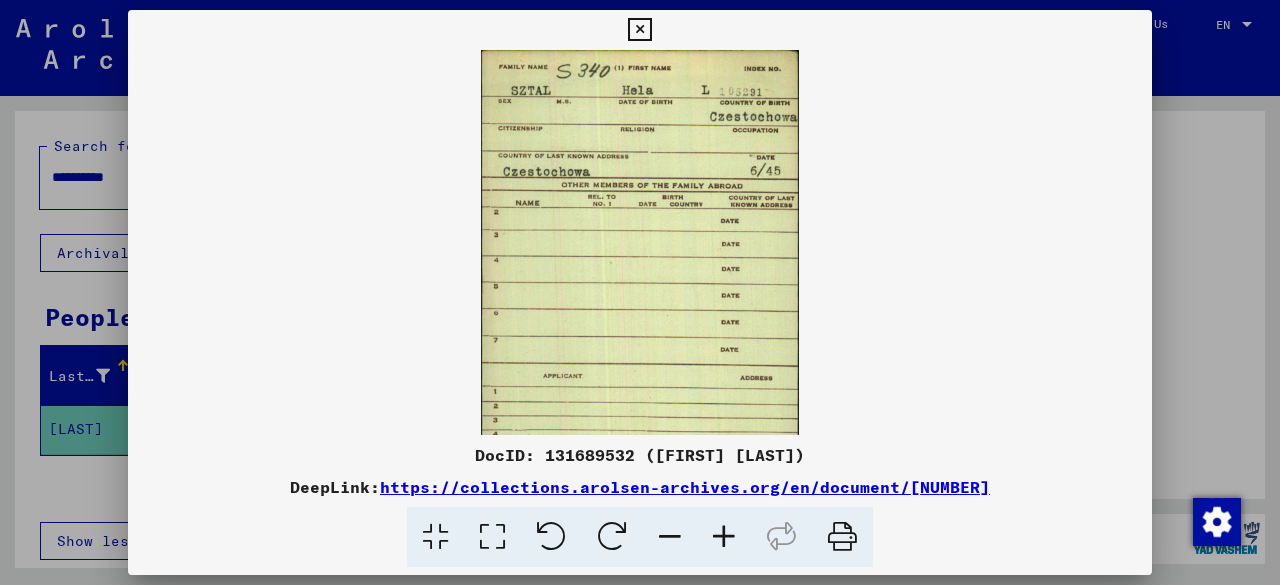 click at bounding box center [724, 537] 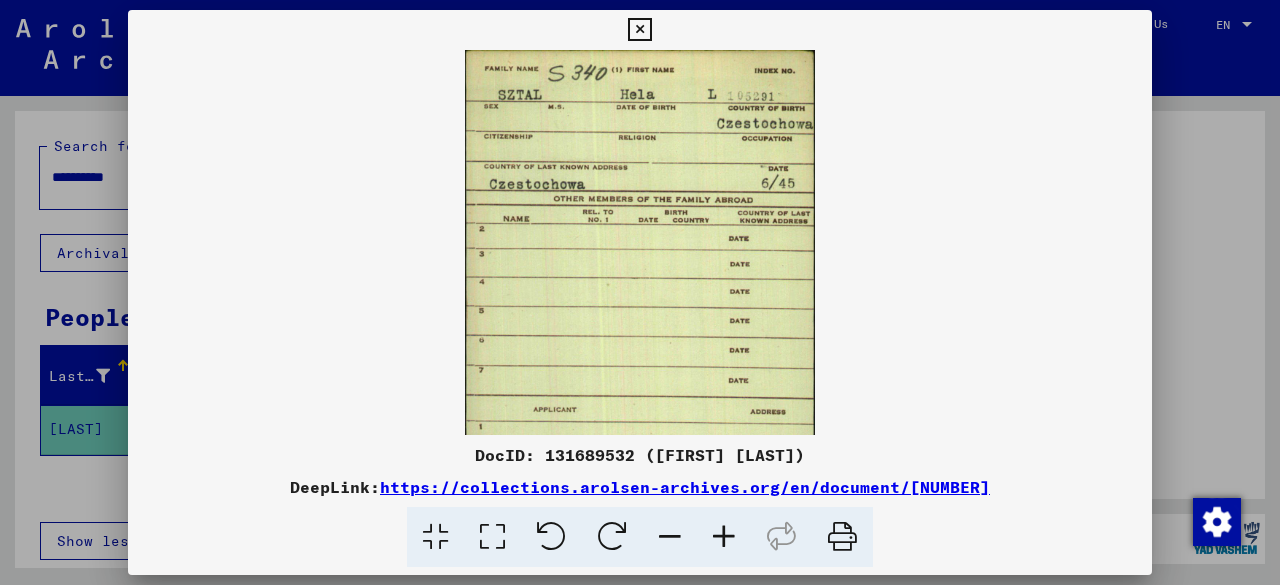 click at bounding box center (724, 537) 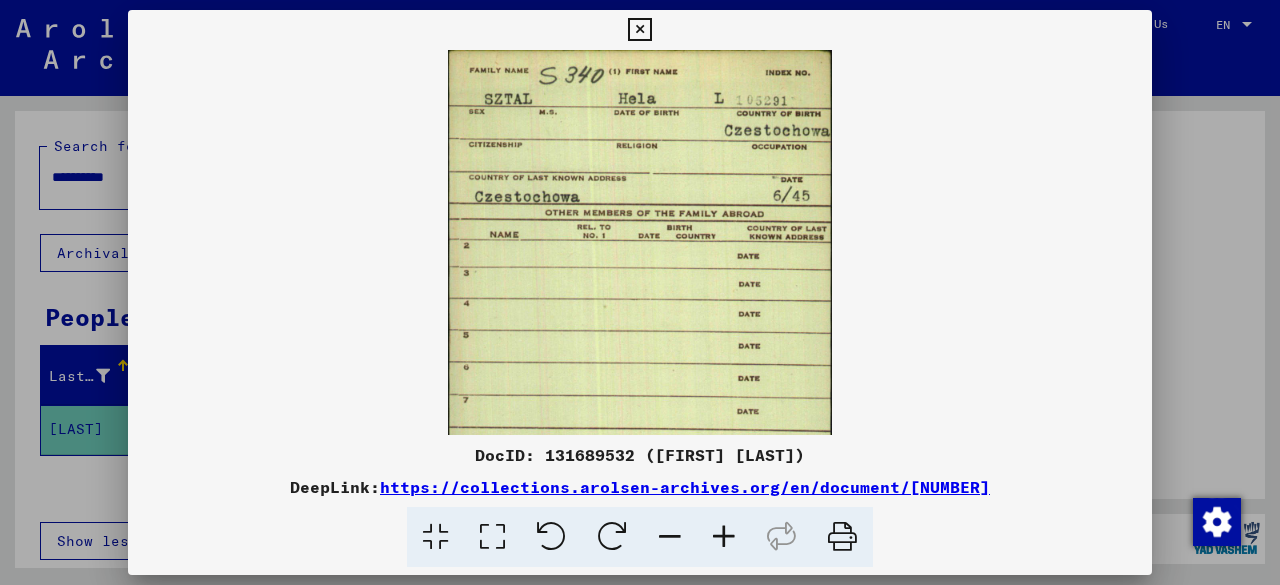 click at bounding box center (724, 537) 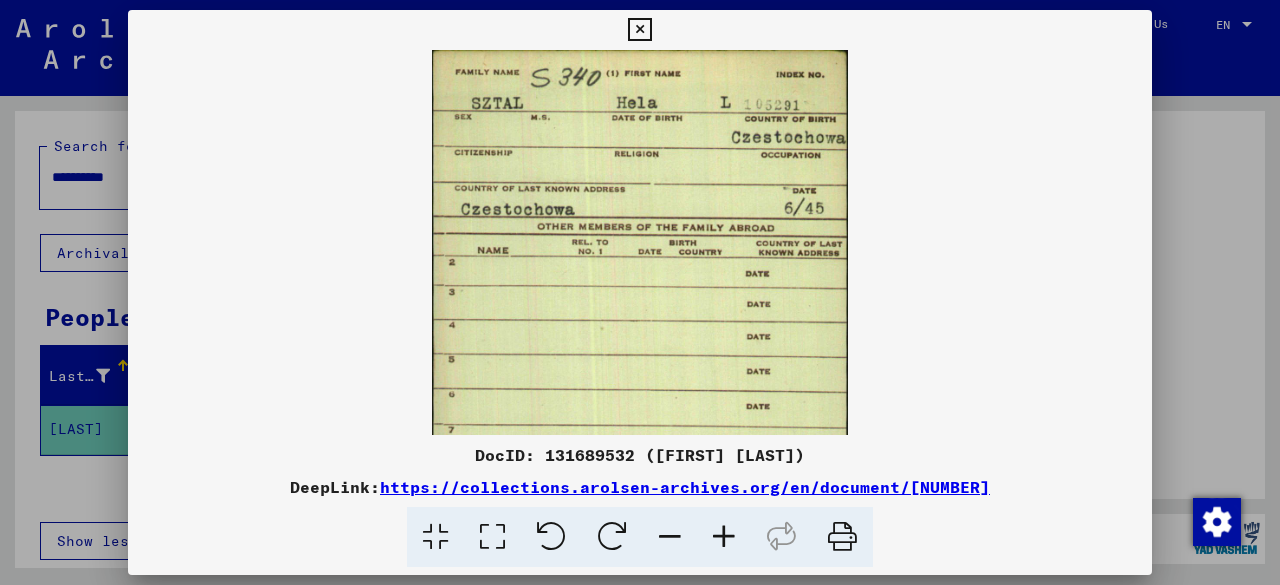 click at bounding box center (724, 537) 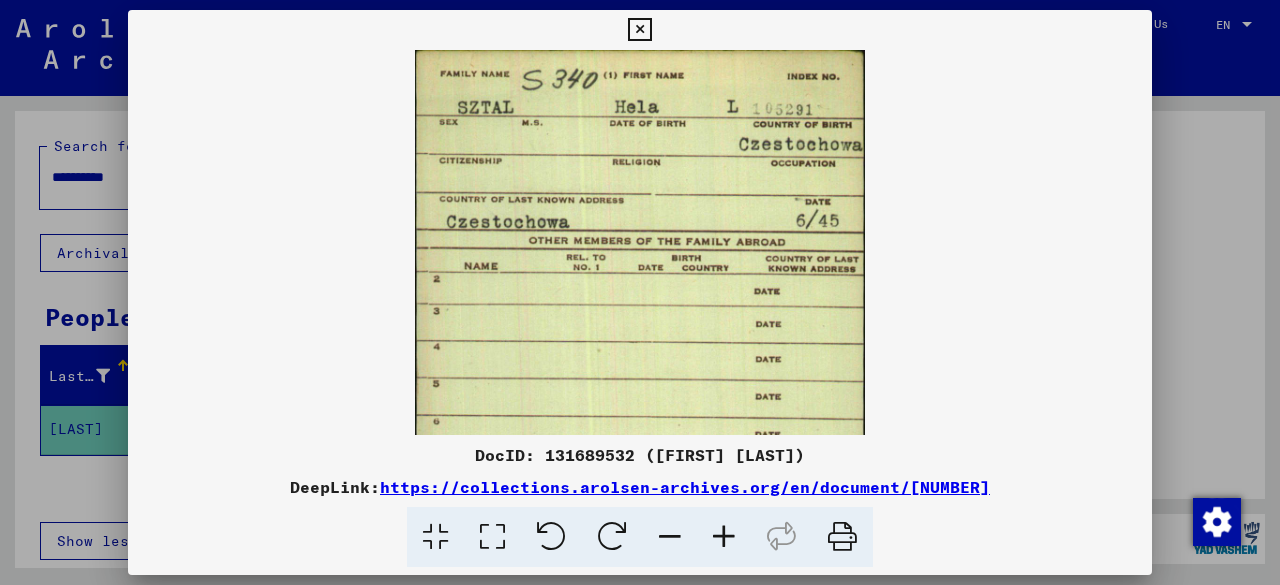 click at bounding box center [724, 537] 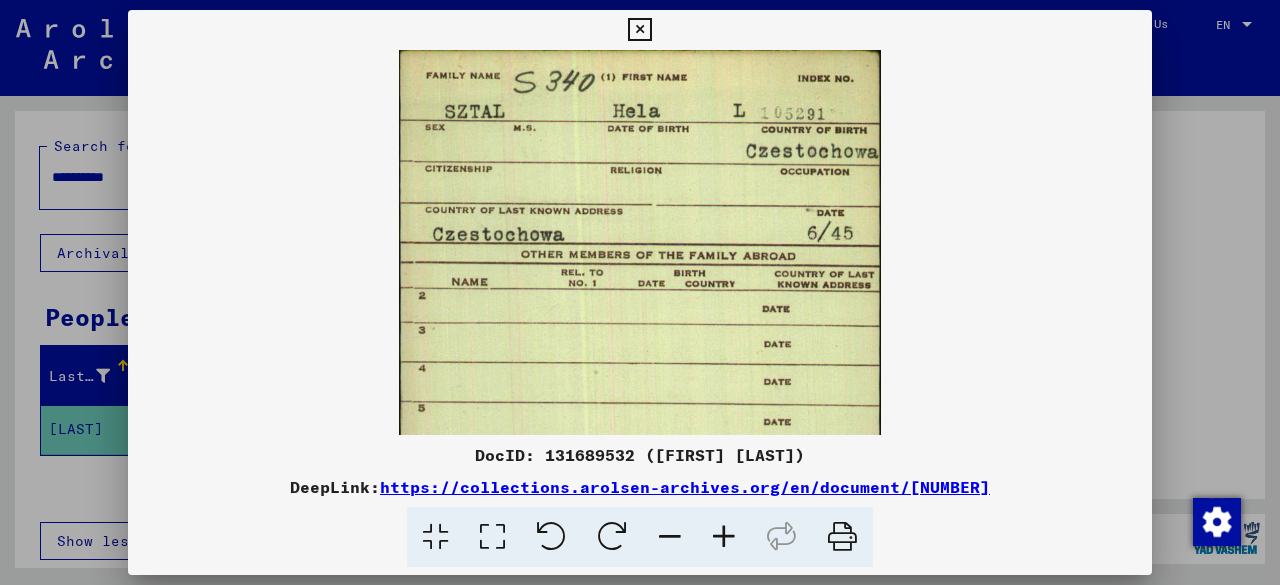 click at bounding box center (724, 537) 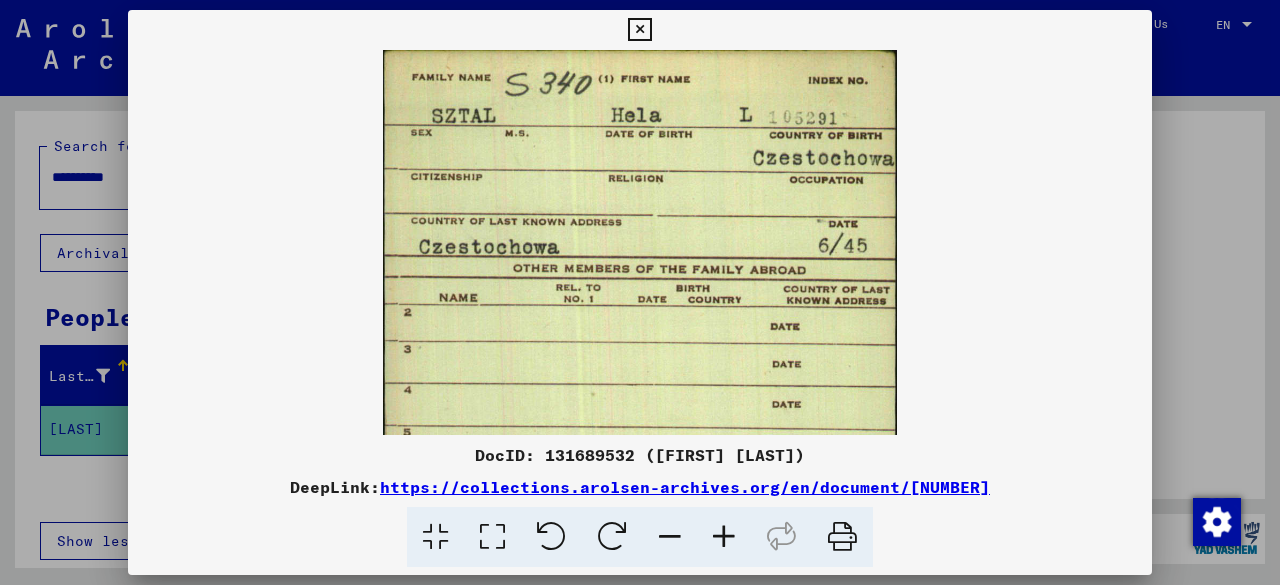 click at bounding box center [640, 292] 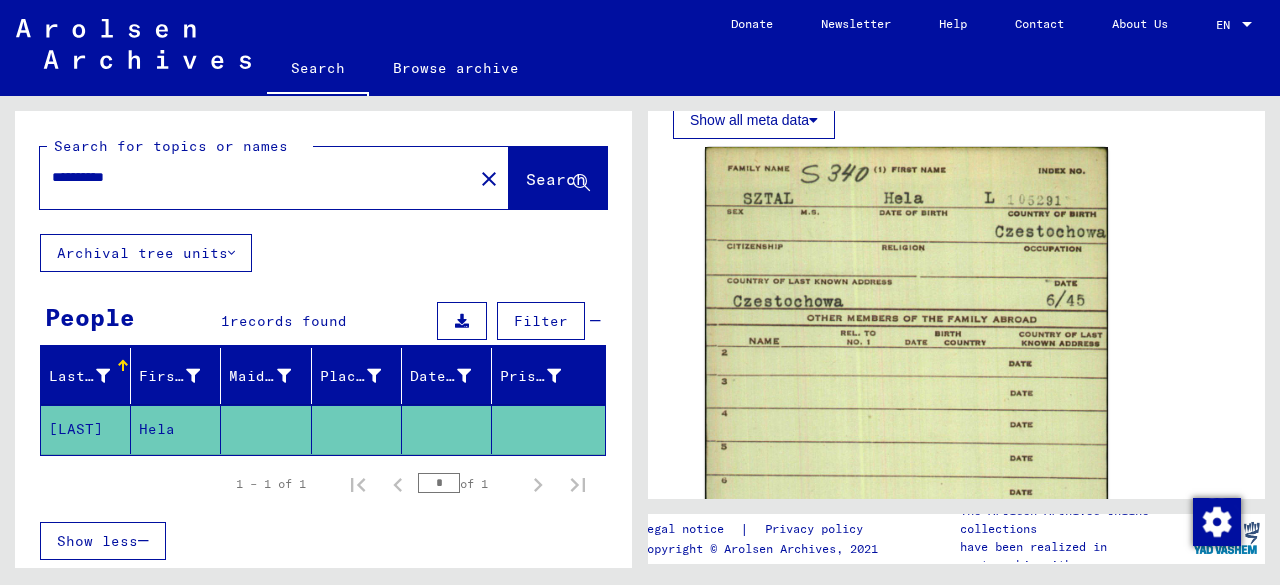 click on "**********" at bounding box center (256, 177) 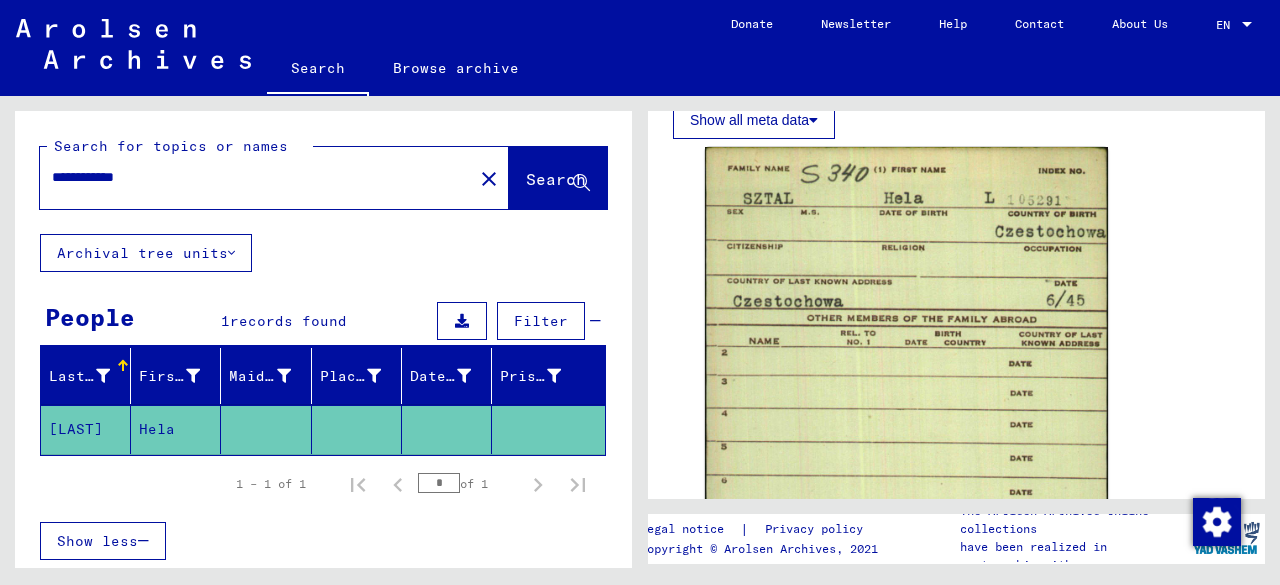 scroll, scrollTop: 0, scrollLeft: 0, axis: both 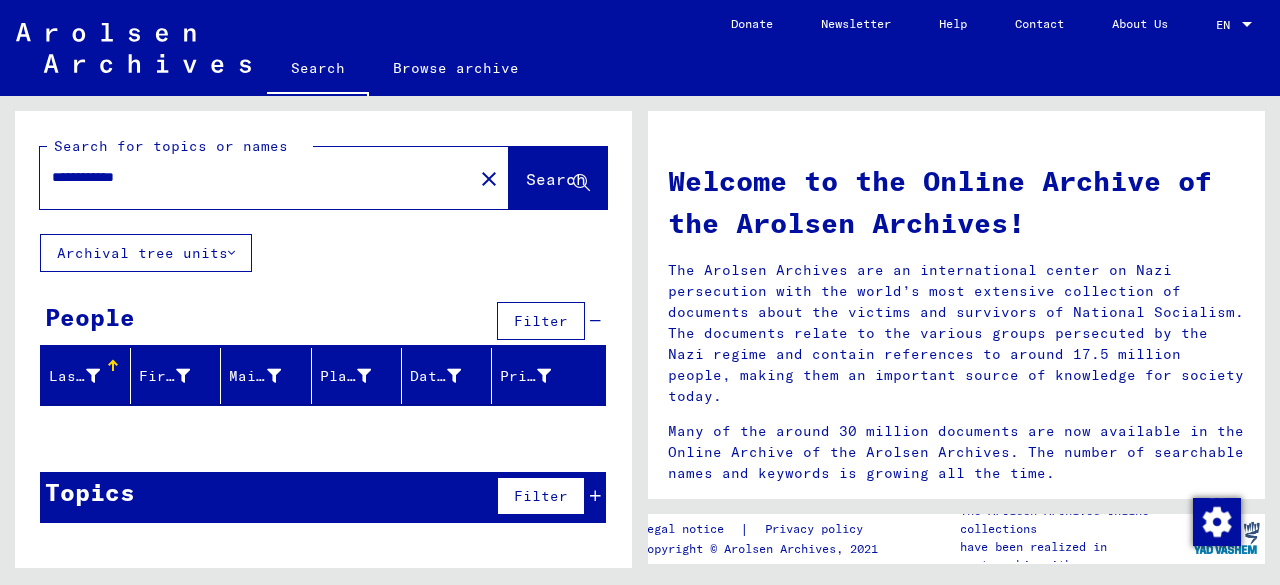 drag, startPoint x: 114, startPoint y: 176, endPoint x: 0, endPoint y: 184, distance: 114.28036 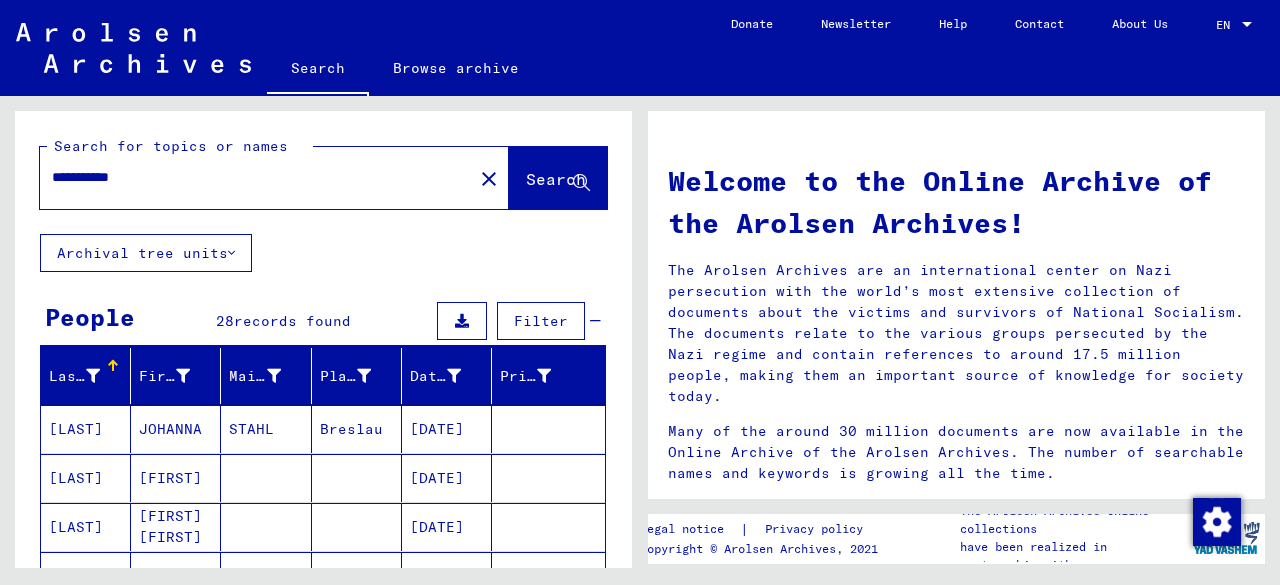 drag, startPoint x: 636, startPoint y: 188, endPoint x: 638, endPoint y: 282, distance: 94.02127 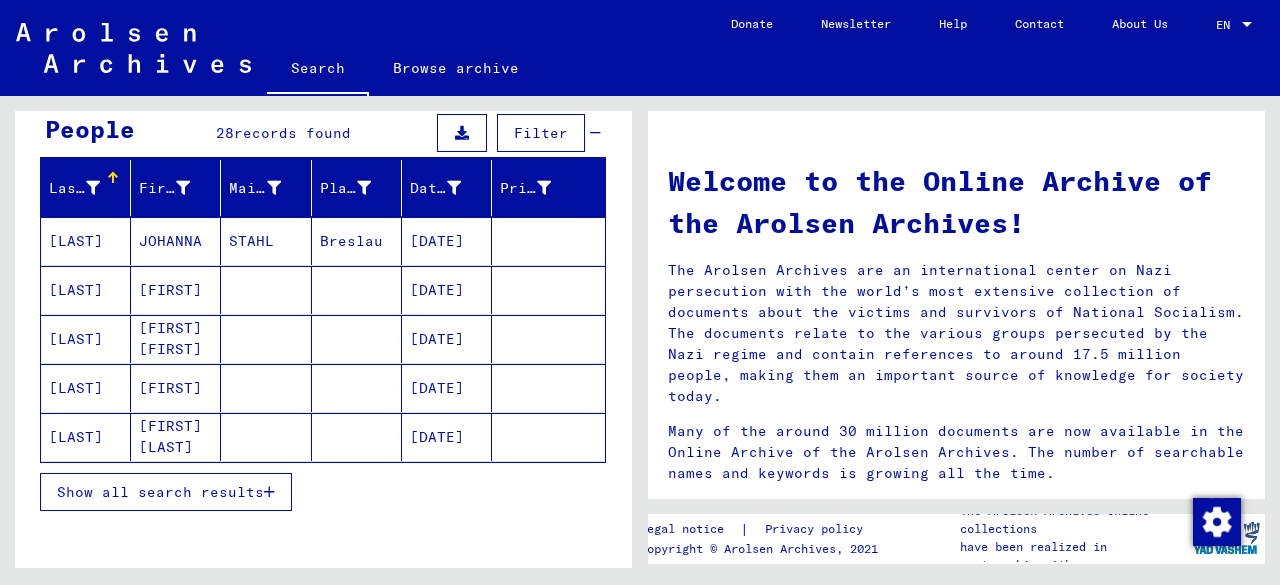 scroll, scrollTop: 194, scrollLeft: 0, axis: vertical 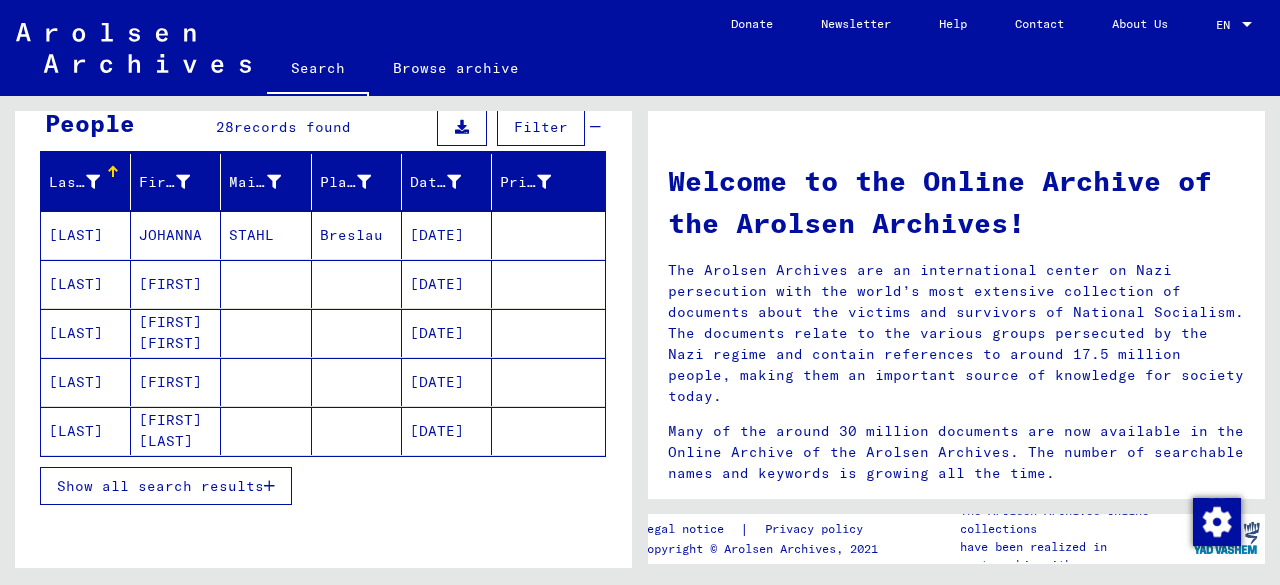 click on "Show all search results" at bounding box center [160, 486] 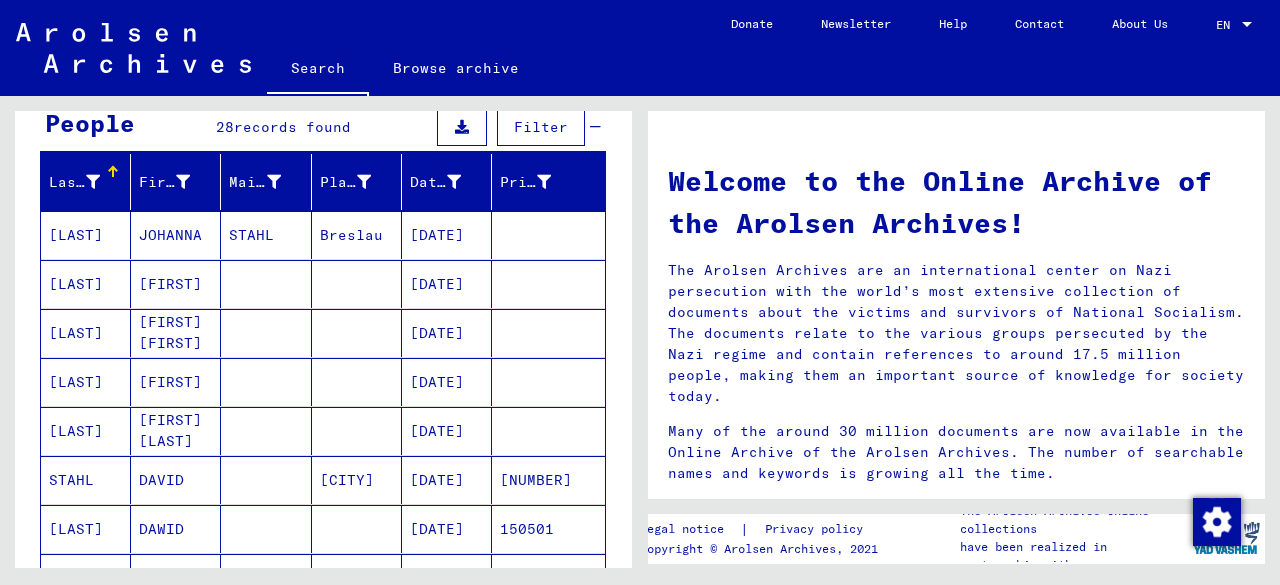 click on "[DATE]" at bounding box center [447, 529] 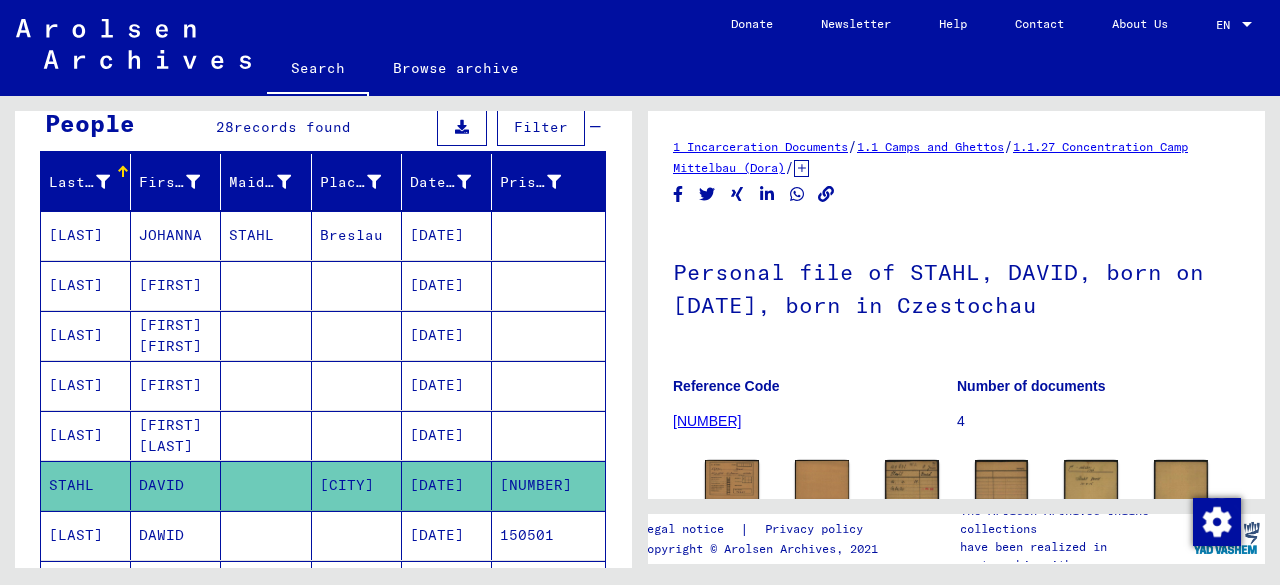 scroll, scrollTop: 0, scrollLeft: 0, axis: both 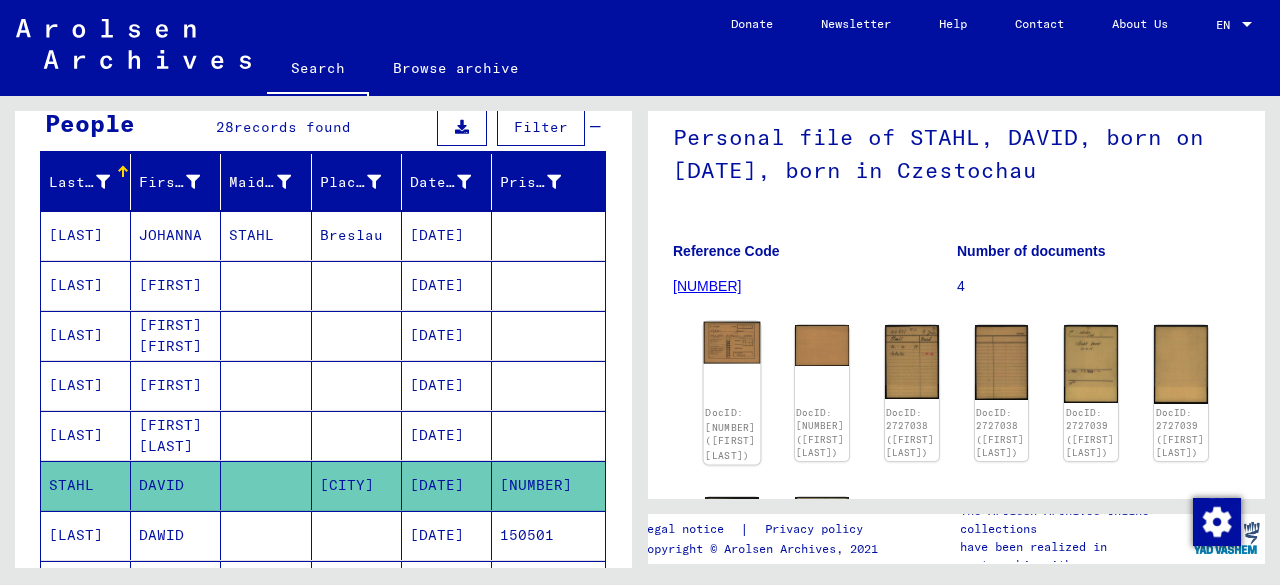 click 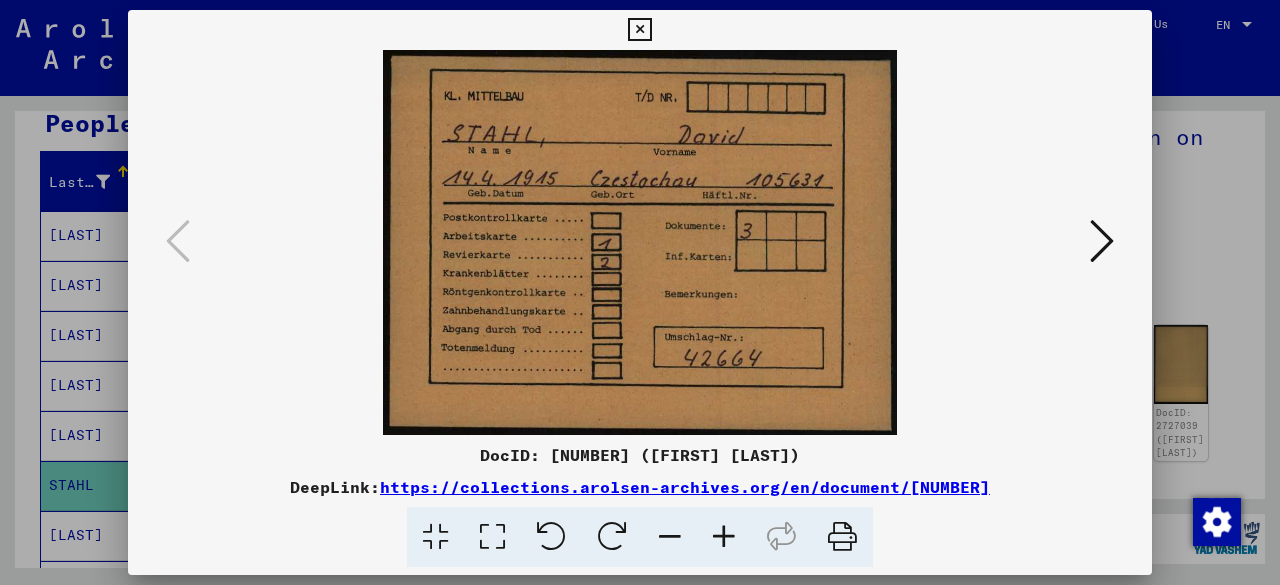 click at bounding box center [1102, 241] 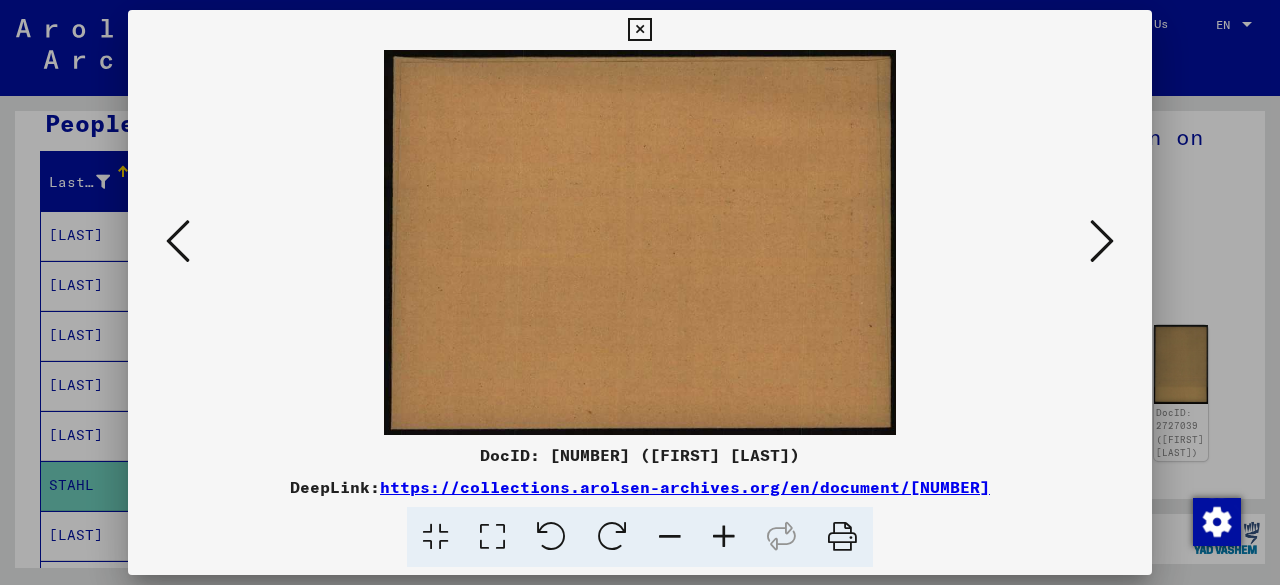 click at bounding box center [1102, 241] 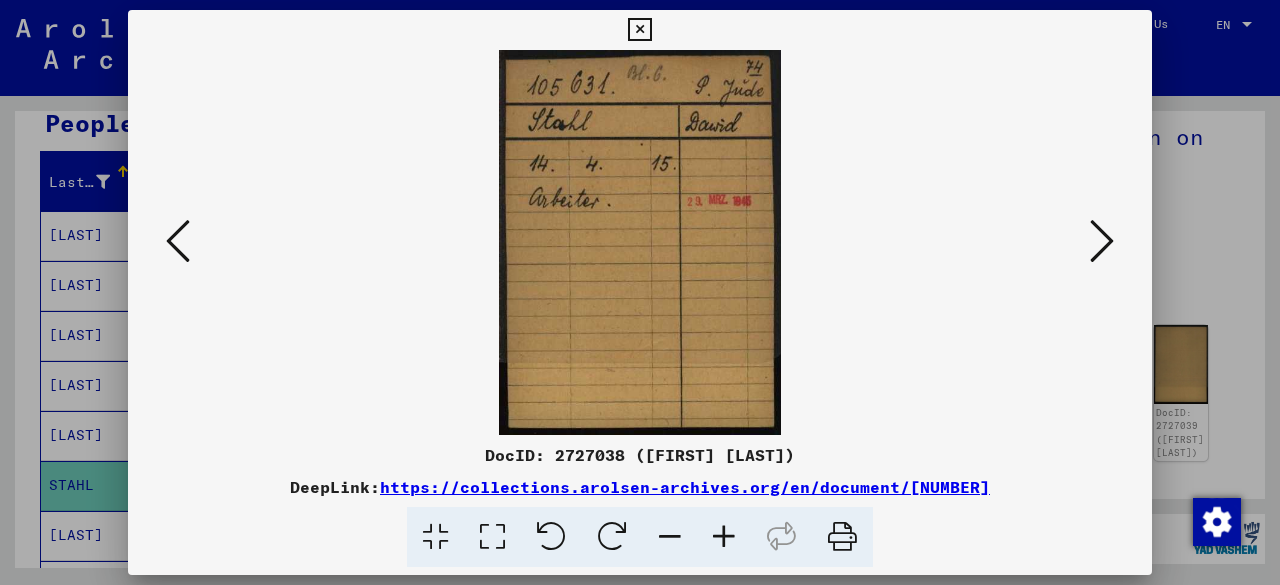 click at bounding box center [1102, 241] 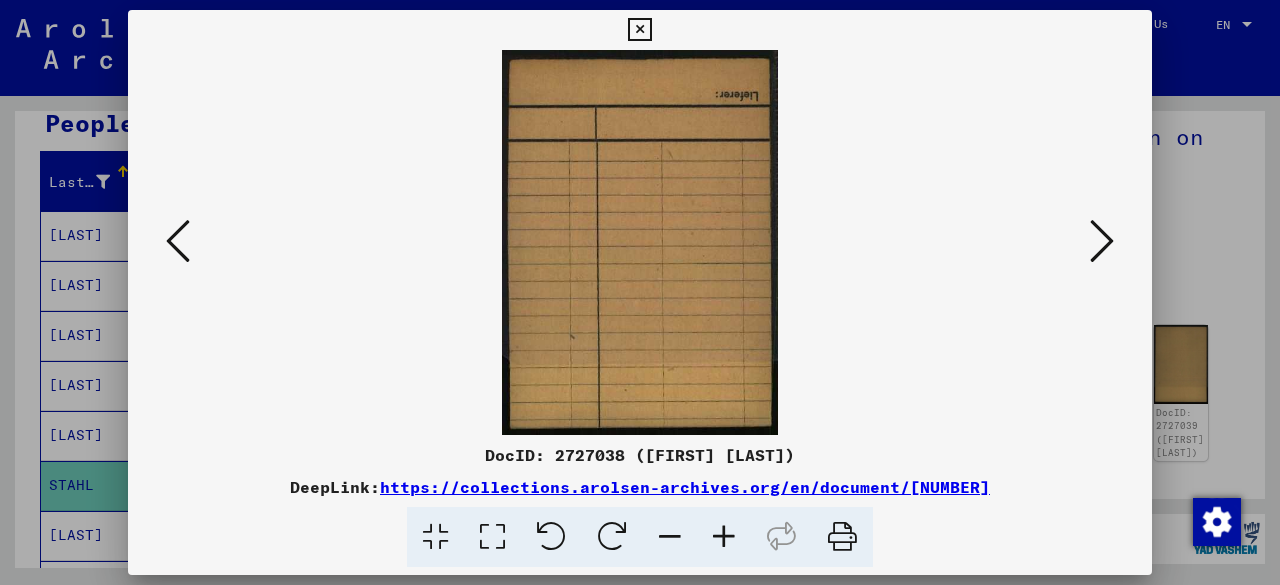 click at bounding box center [1102, 241] 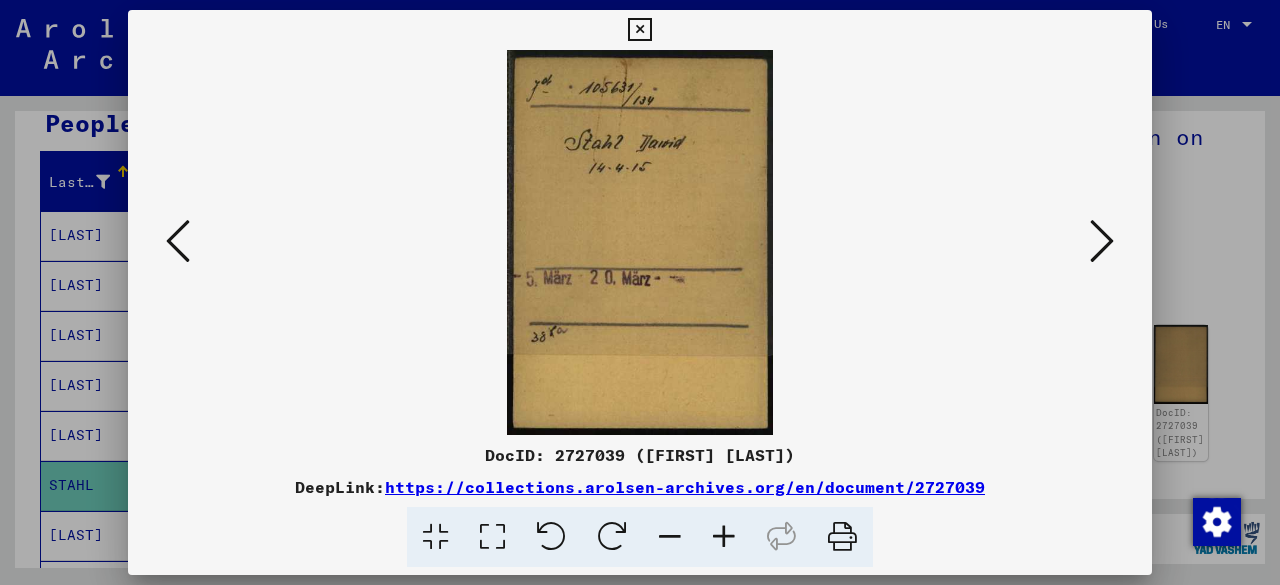 click at bounding box center [1102, 241] 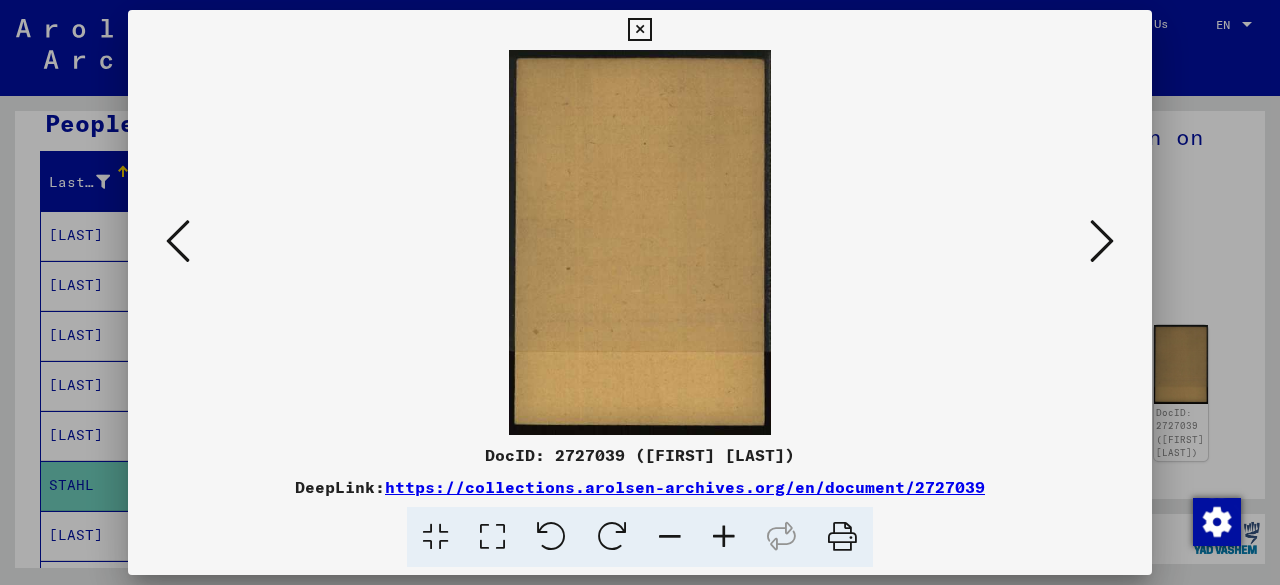 click at bounding box center [1102, 241] 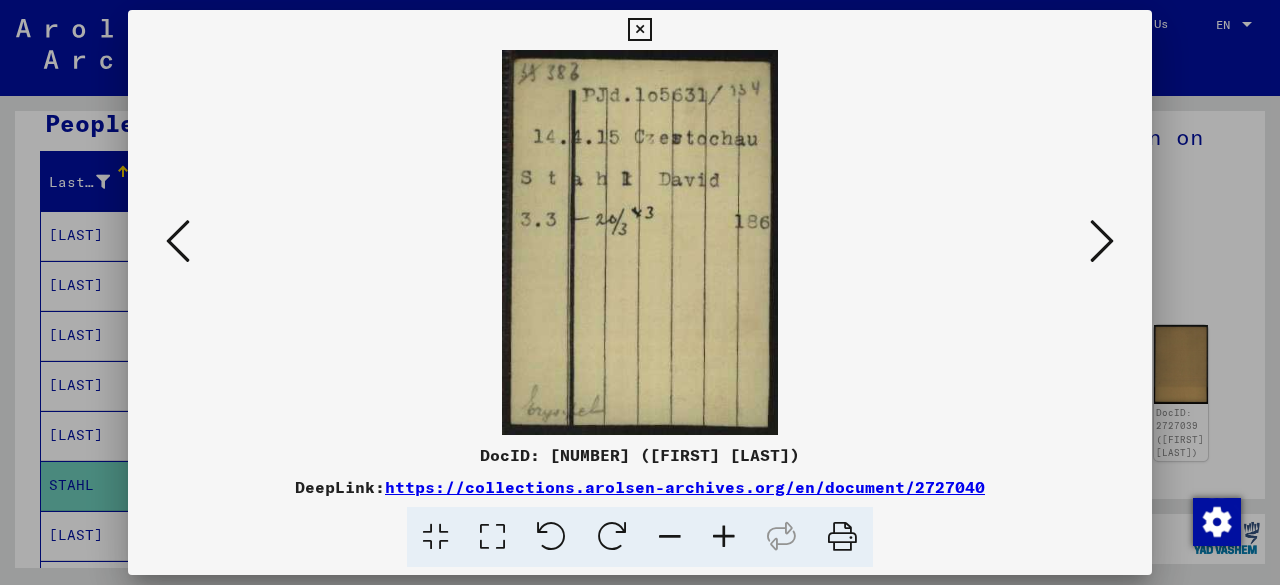 click at bounding box center [1102, 241] 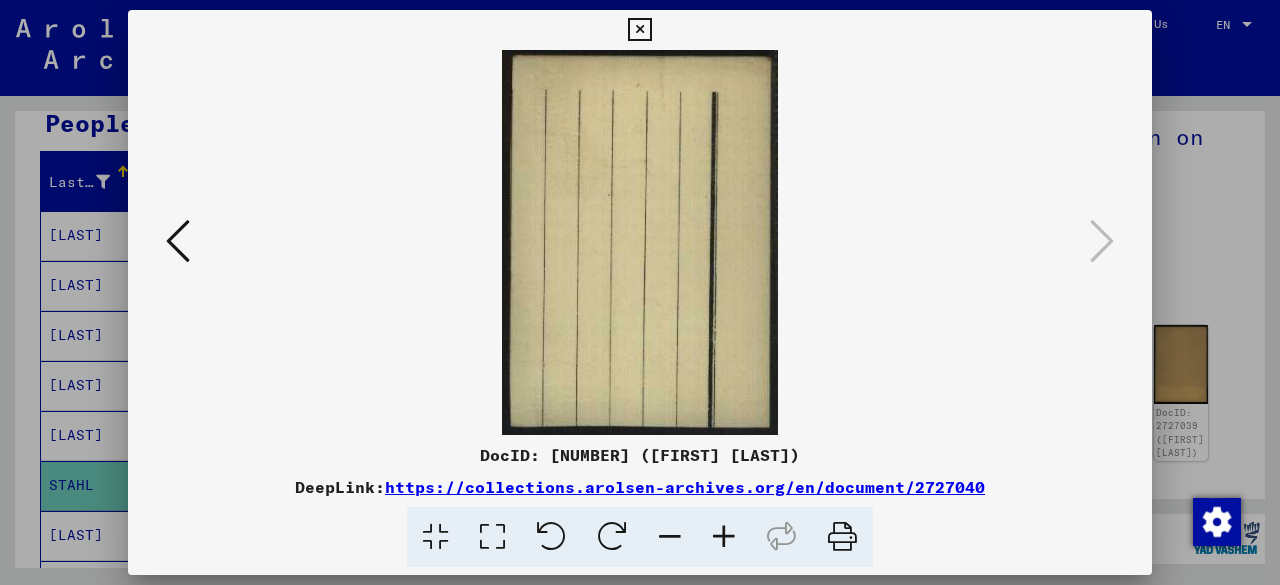 click at bounding box center (640, 292) 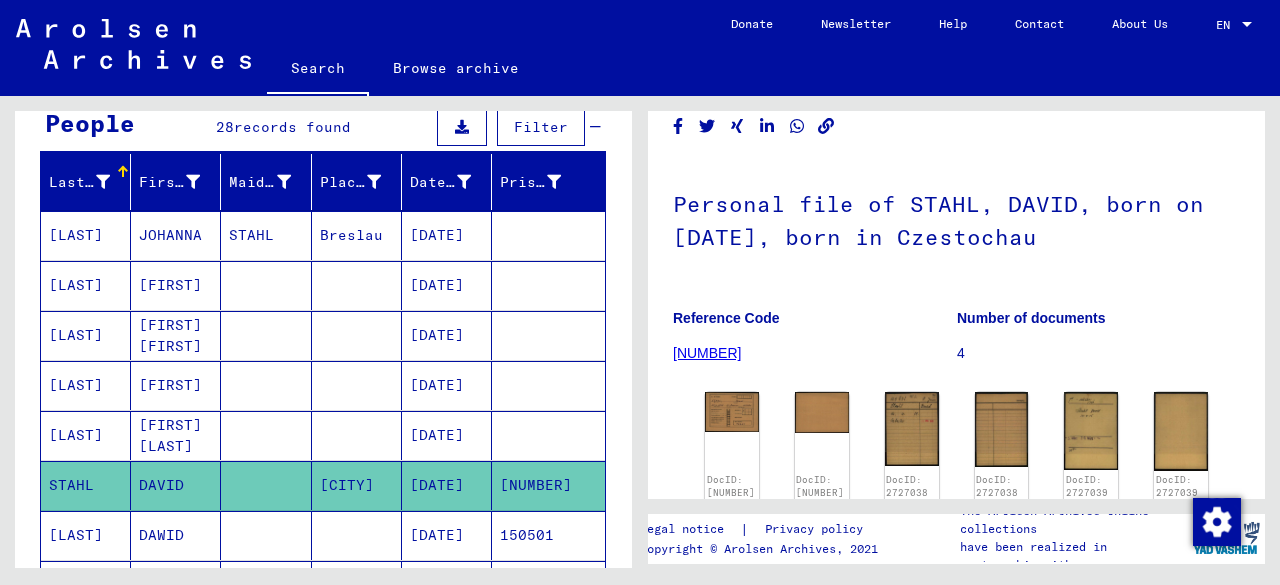 scroll, scrollTop: 80, scrollLeft: 0, axis: vertical 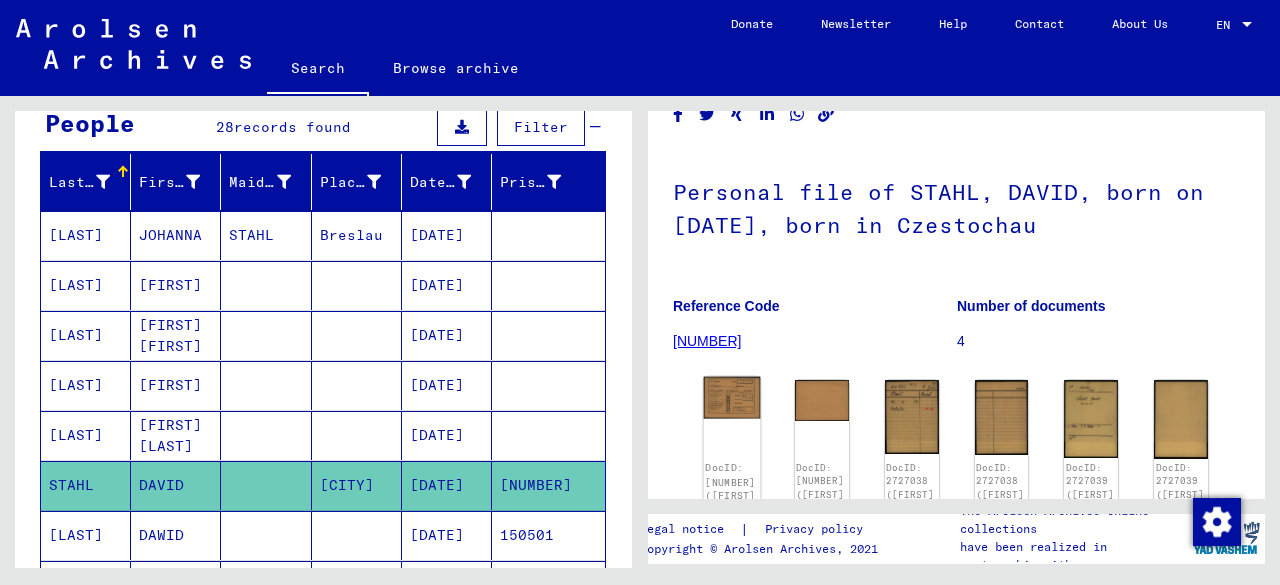 click 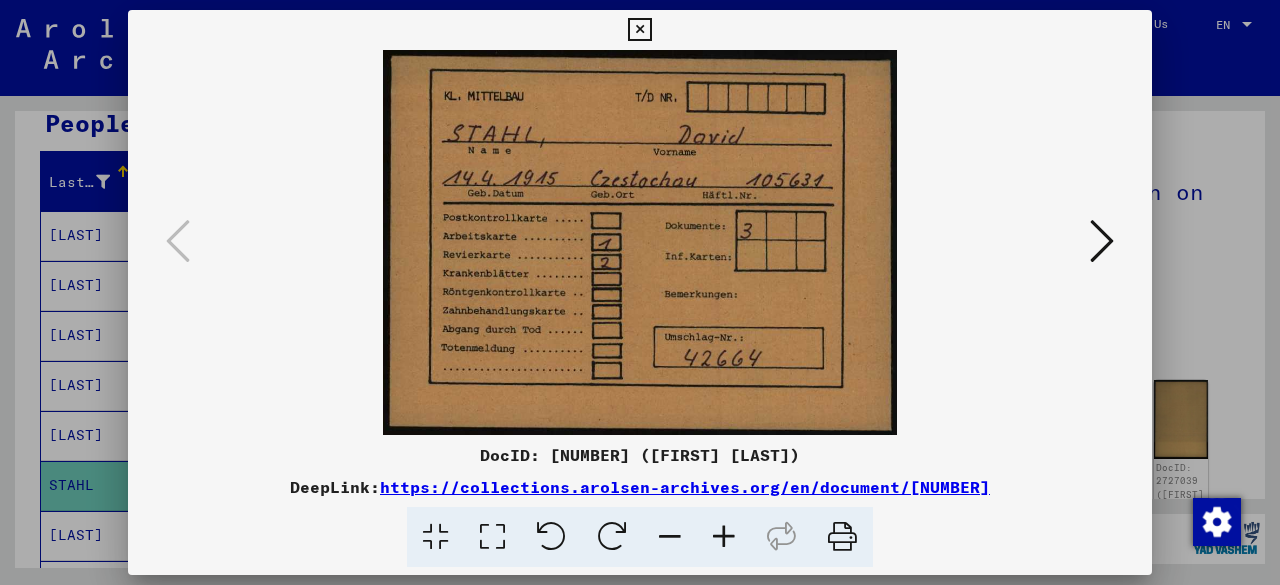 click at bounding box center [640, 292] 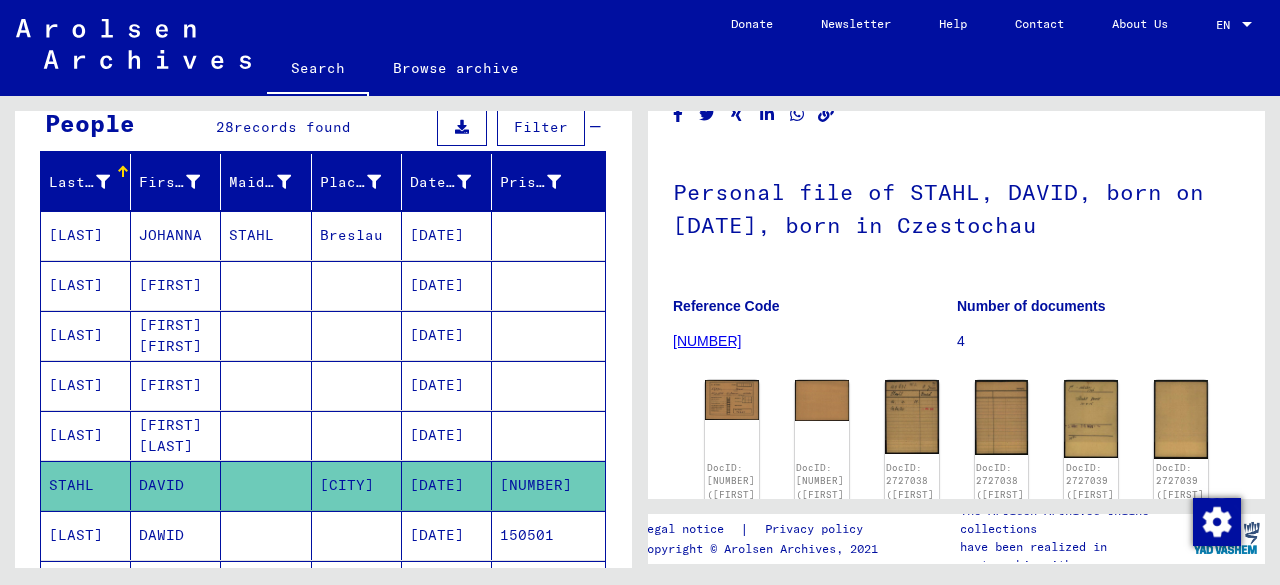 scroll, scrollTop: 0, scrollLeft: 0, axis: both 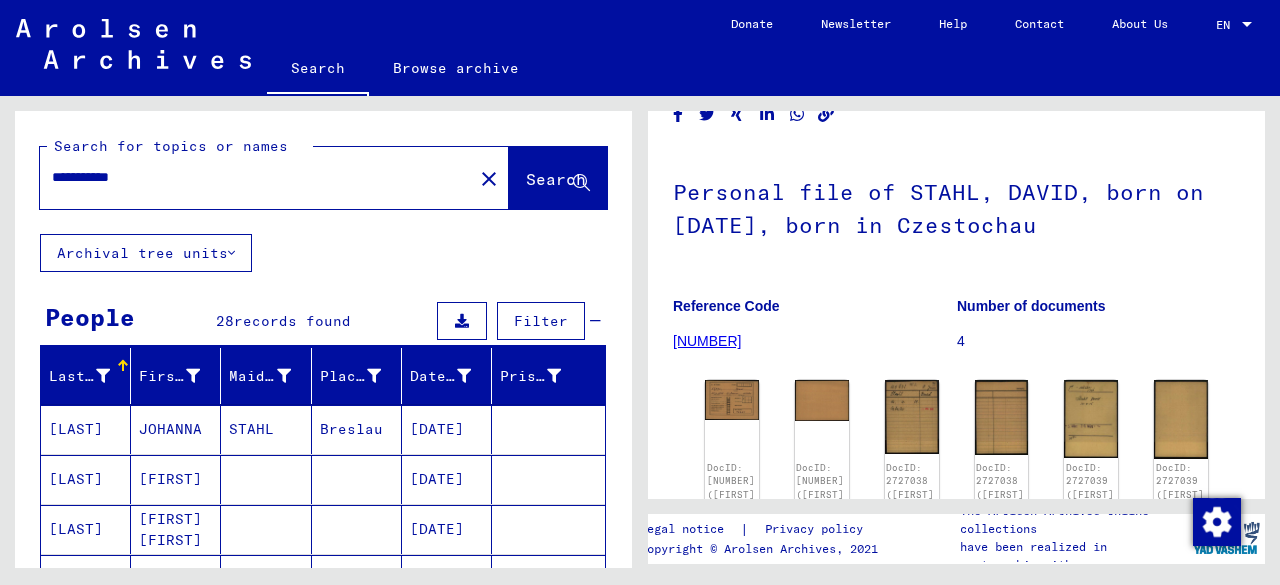 click on "**********" 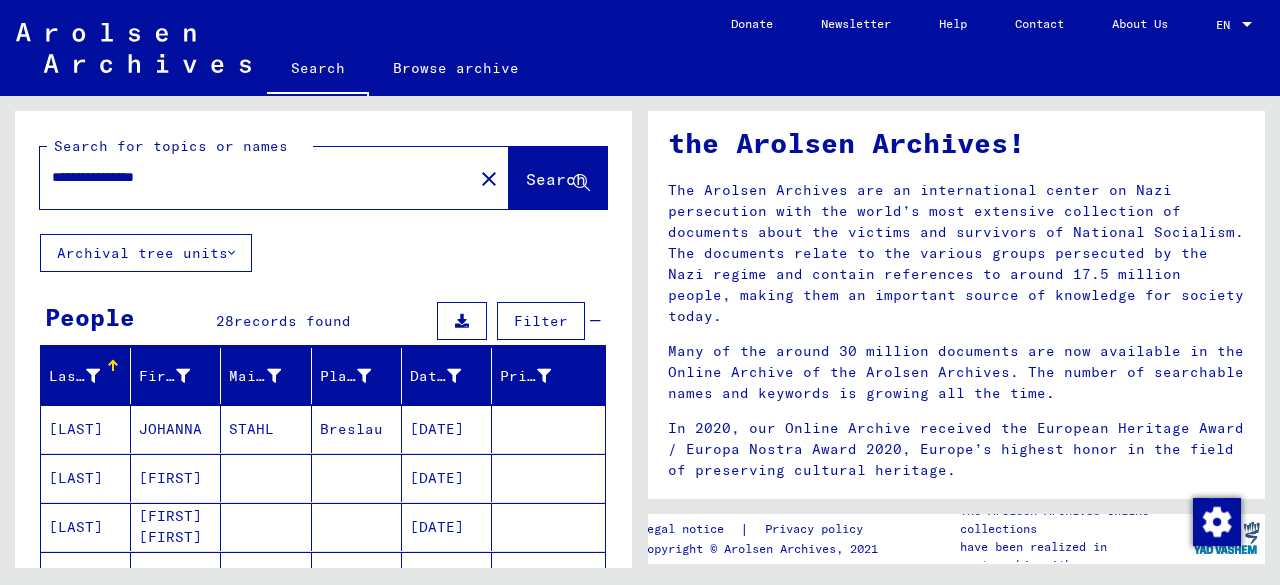 scroll, scrollTop: 0, scrollLeft: 0, axis: both 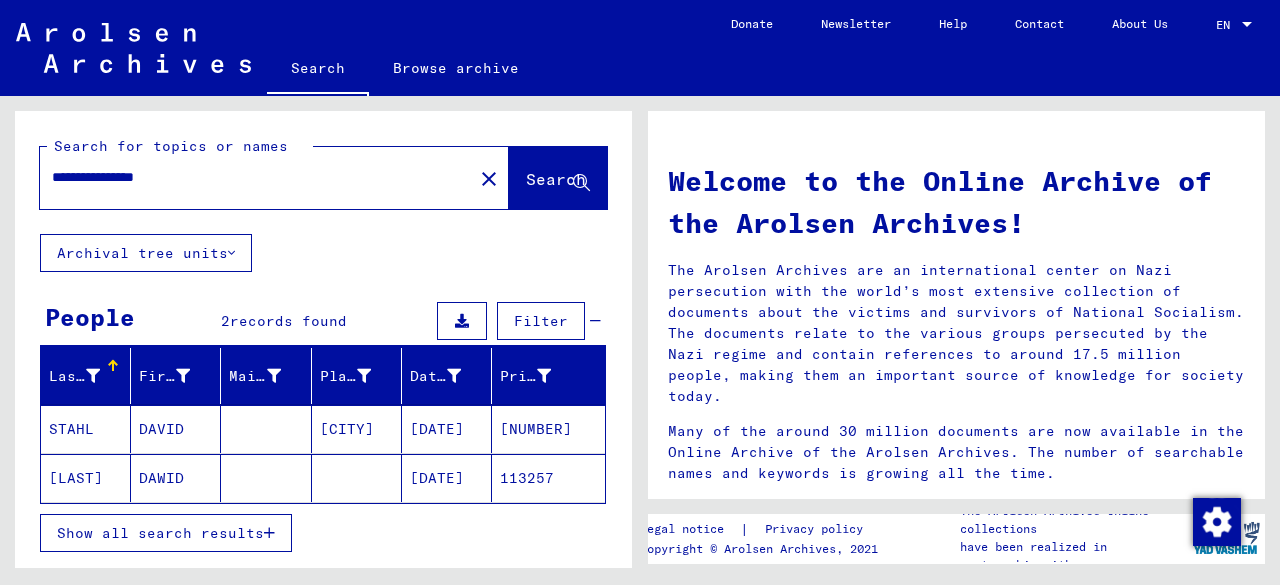 click on "[DATE]" 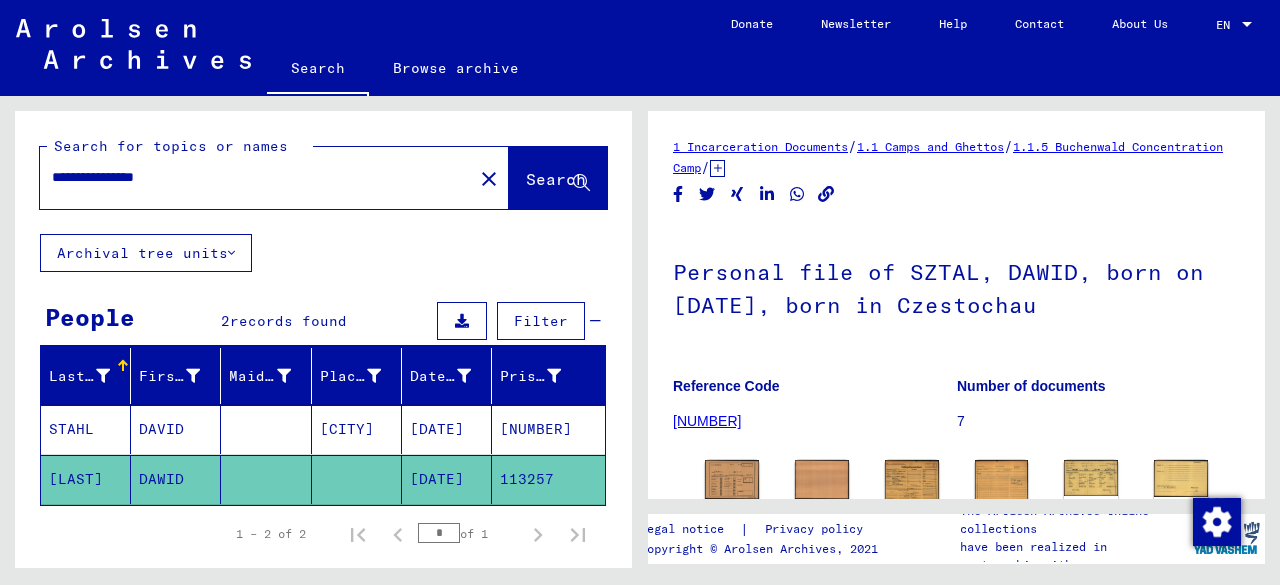 scroll, scrollTop: 0, scrollLeft: 0, axis: both 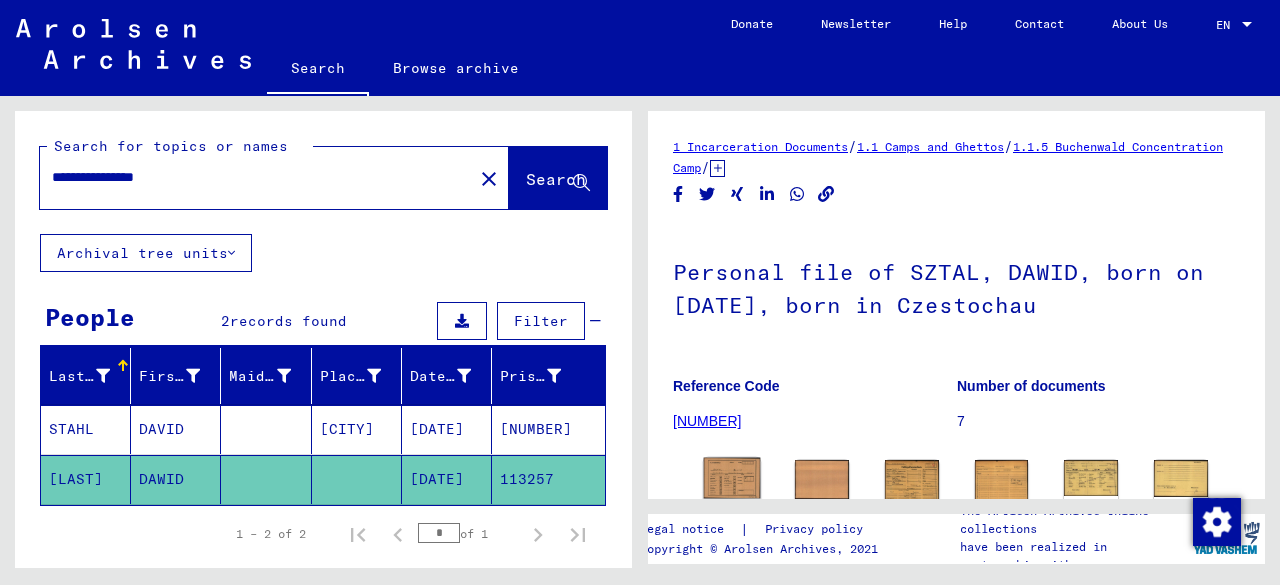 click 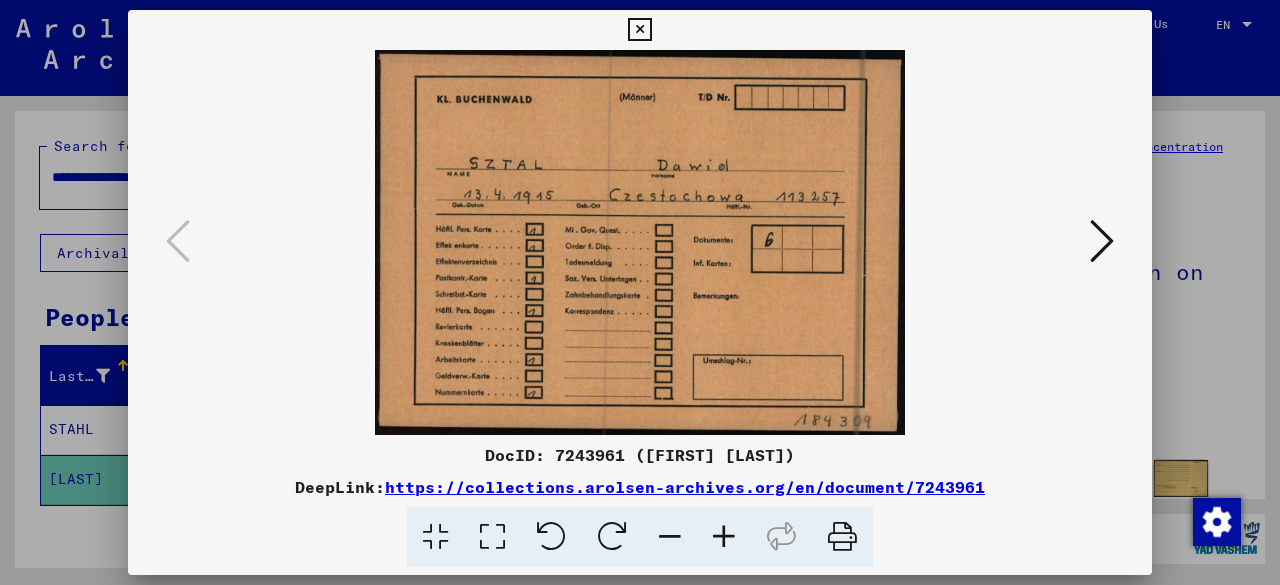 click at bounding box center [1102, 242] 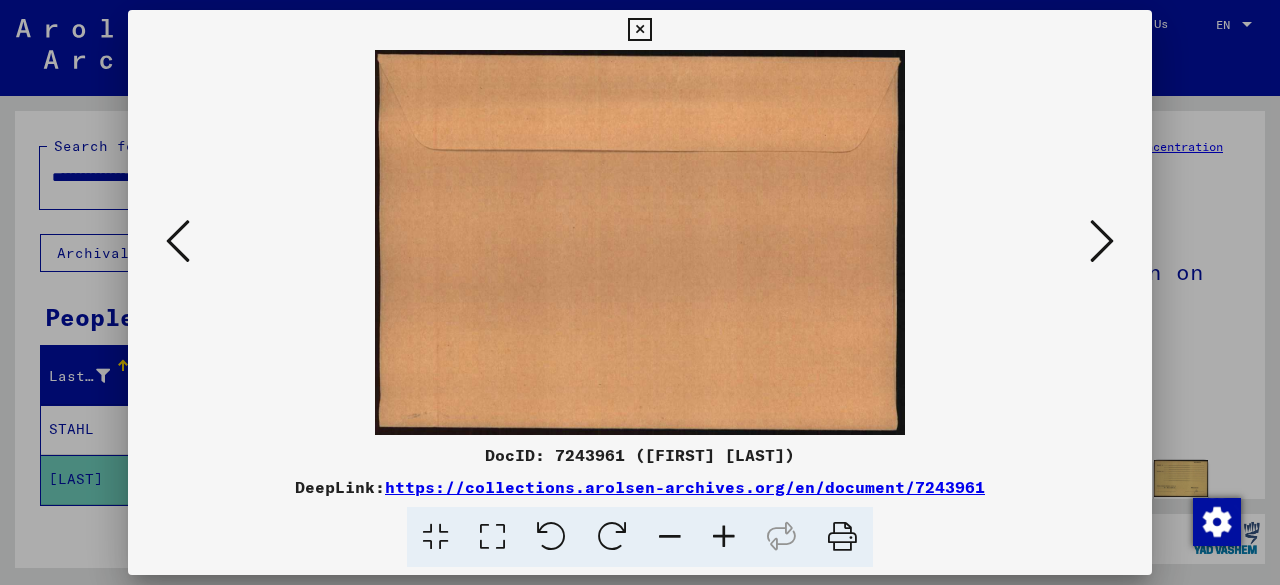 click at bounding box center (1102, 242) 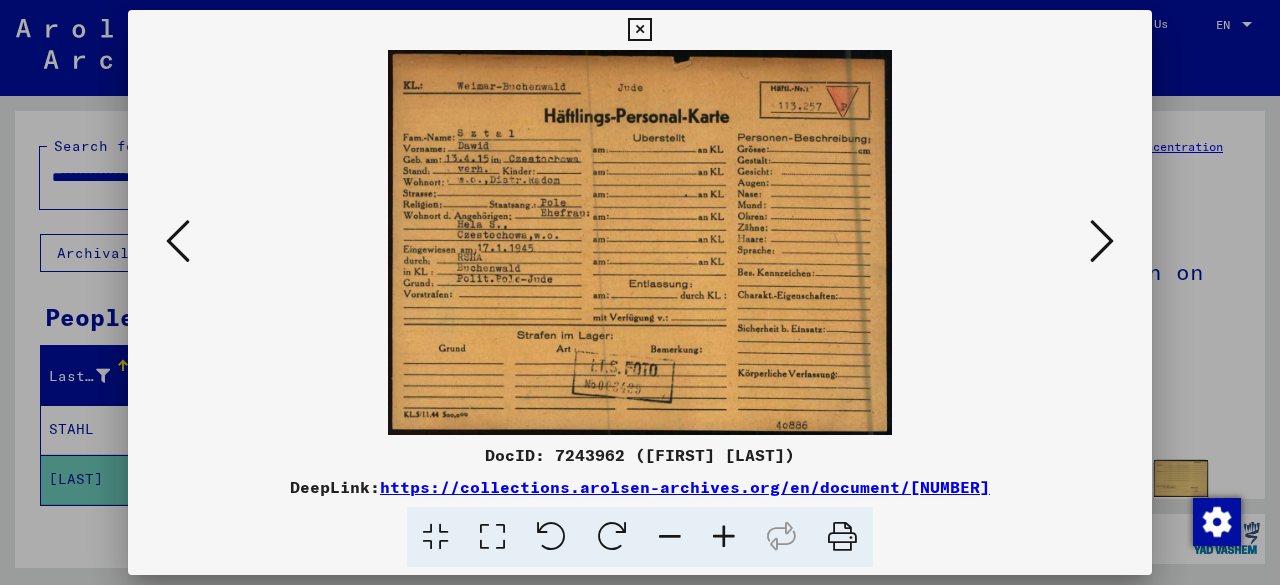click at bounding box center (724, 537) 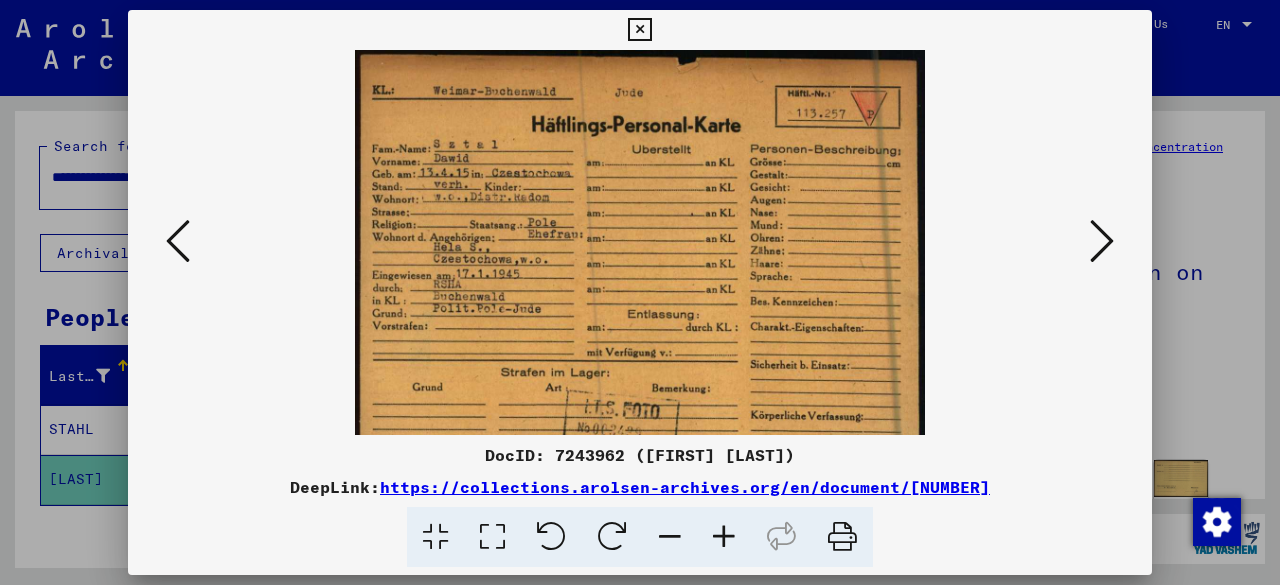click at bounding box center (724, 537) 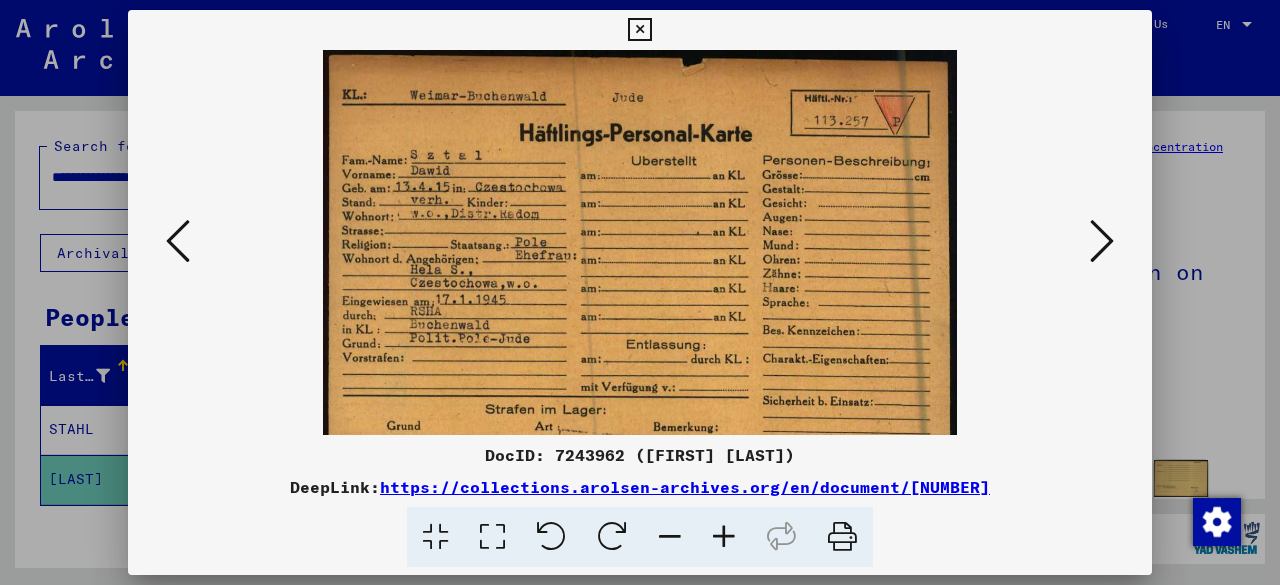 click at bounding box center [724, 537] 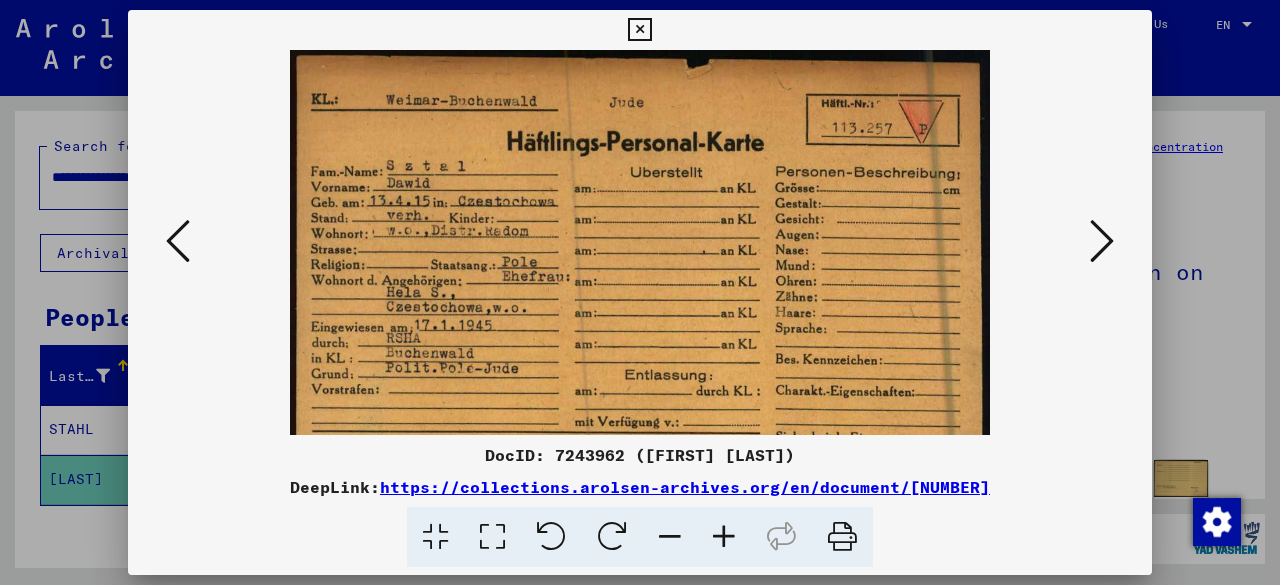 click at bounding box center [724, 537] 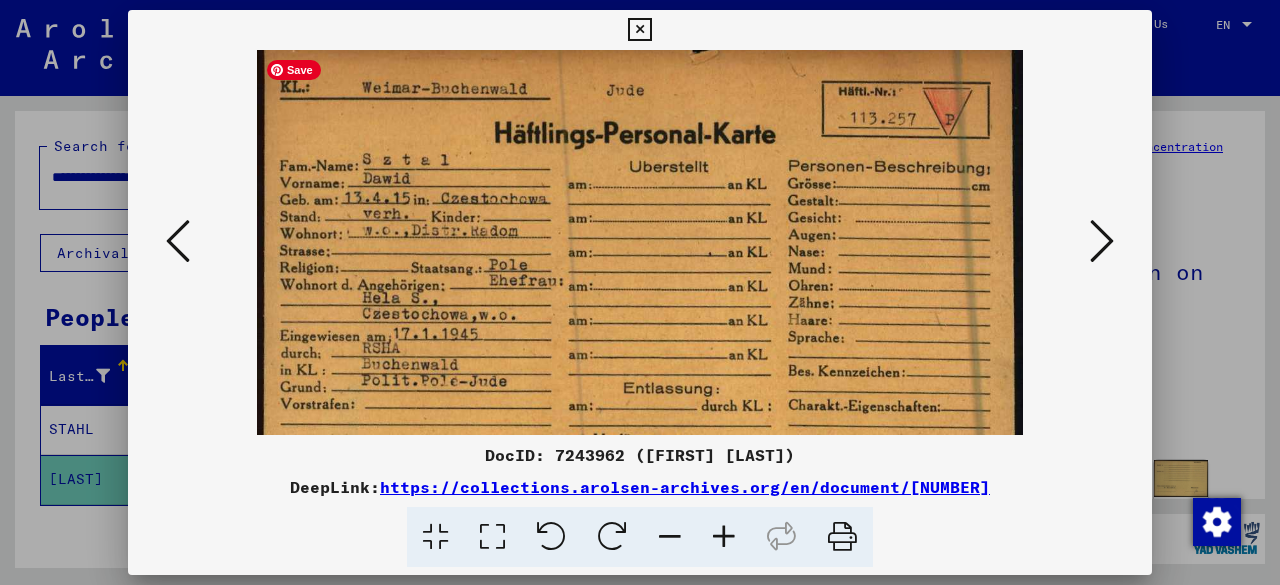 scroll, scrollTop: 16, scrollLeft: 0, axis: vertical 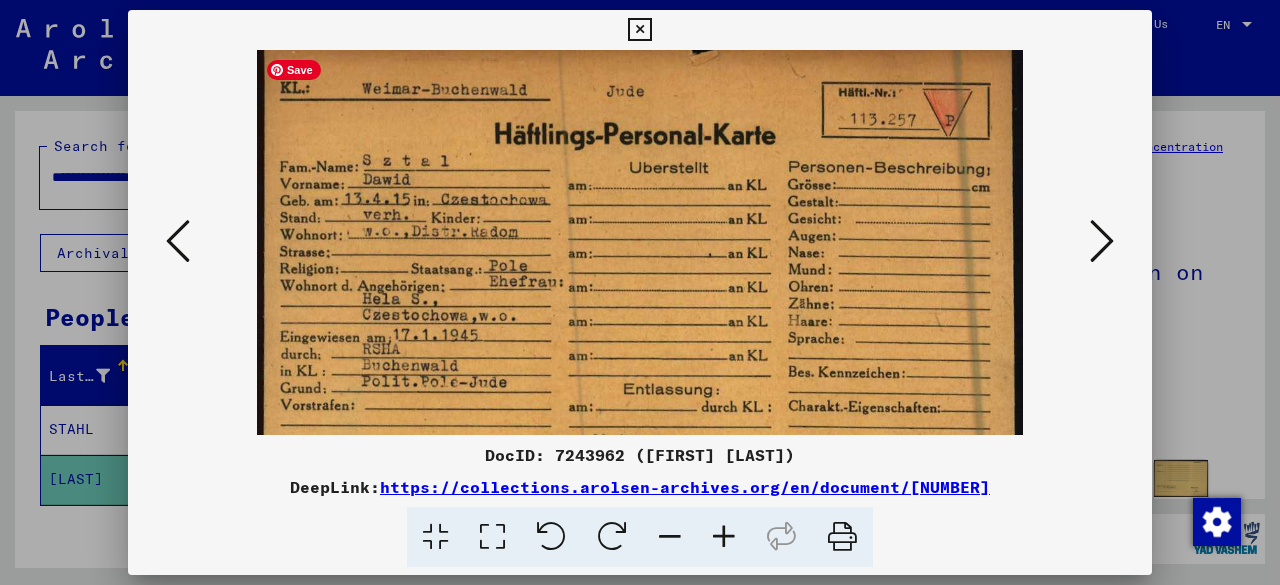 drag, startPoint x: 715, startPoint y: 361, endPoint x: 724, endPoint y: 269, distance: 92.43917 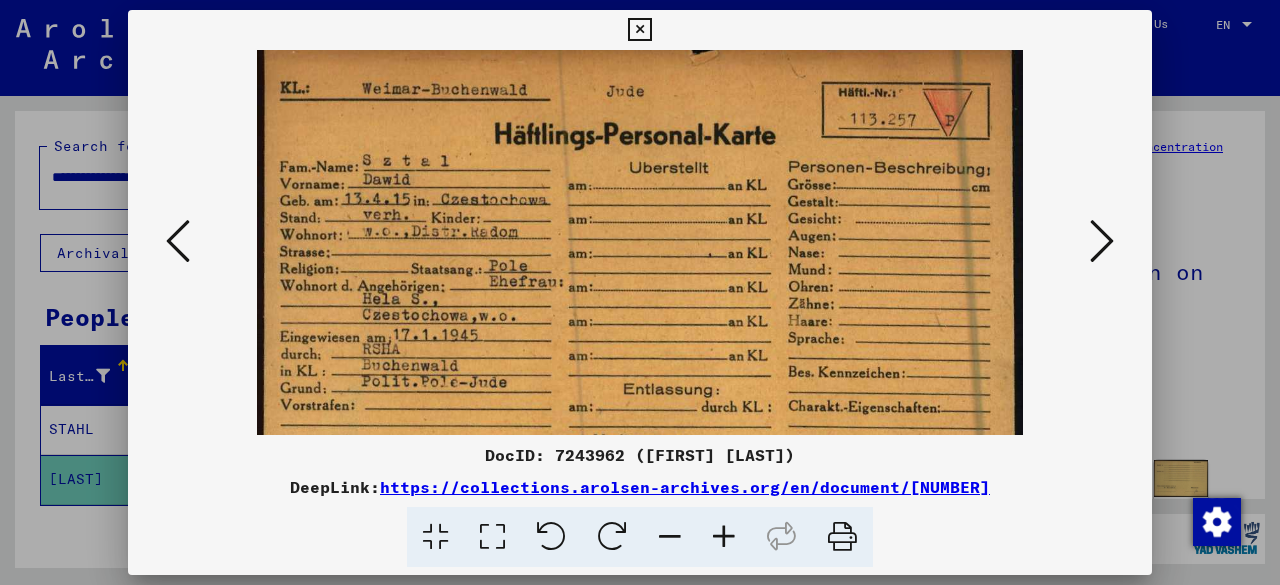 click at bounding box center [1102, 241] 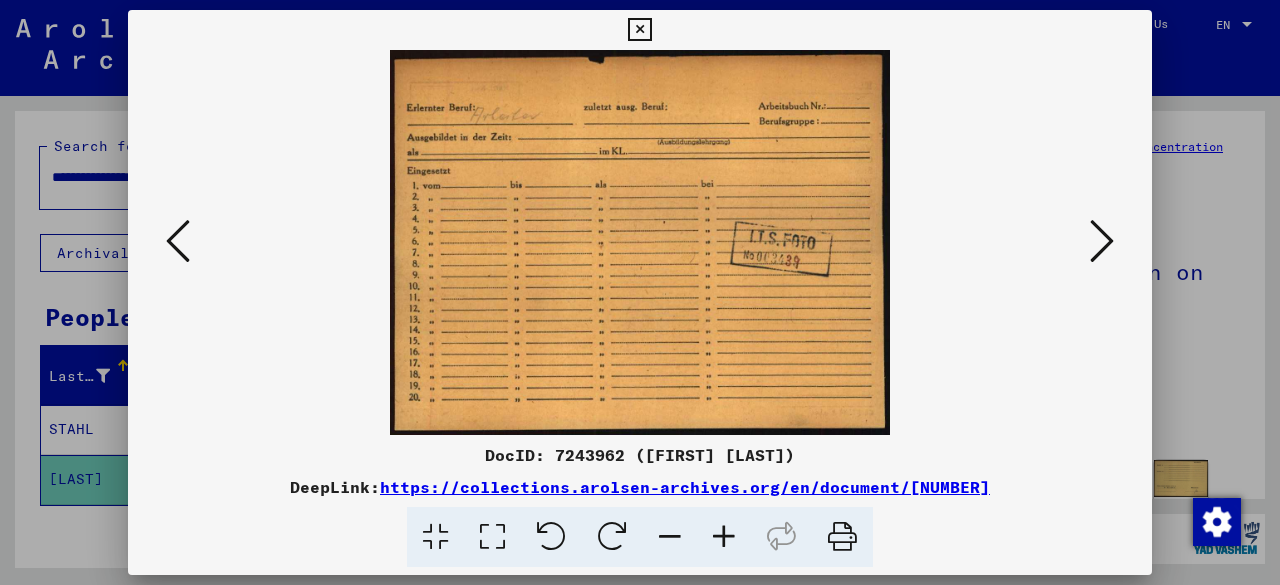 scroll, scrollTop: 0, scrollLeft: 0, axis: both 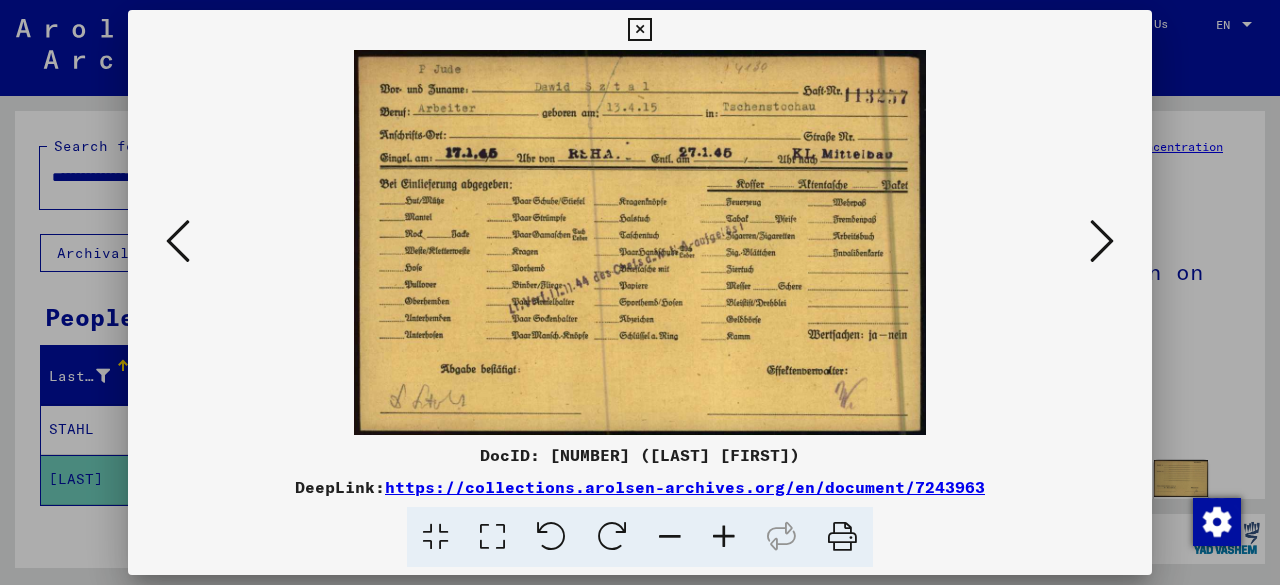 click at bounding box center [1102, 241] 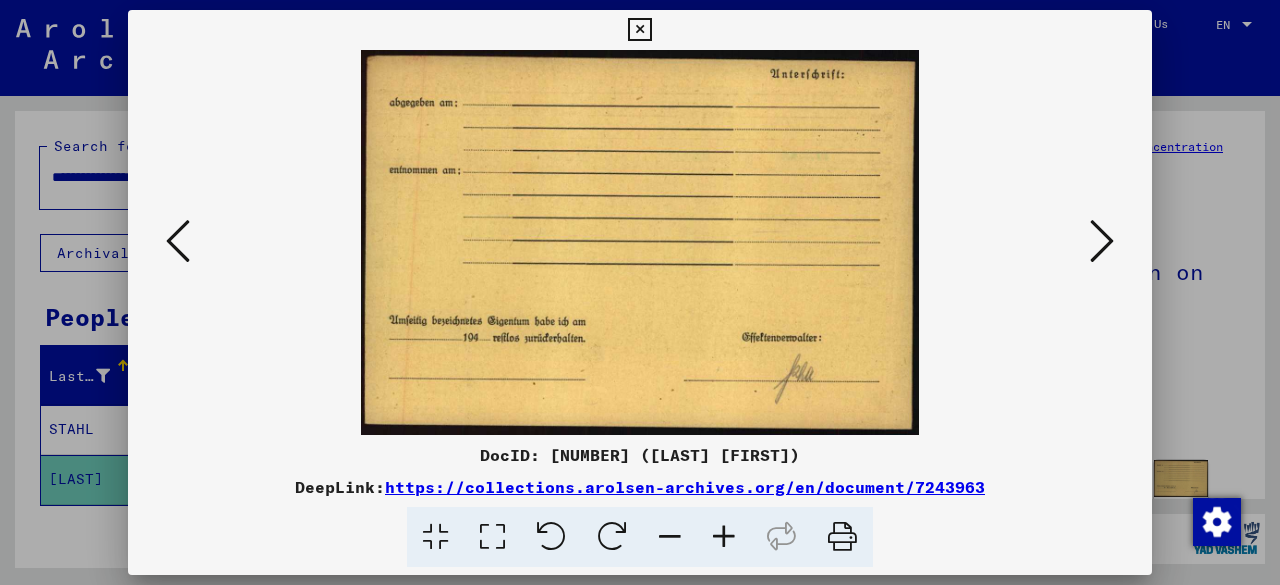click at bounding box center [1102, 241] 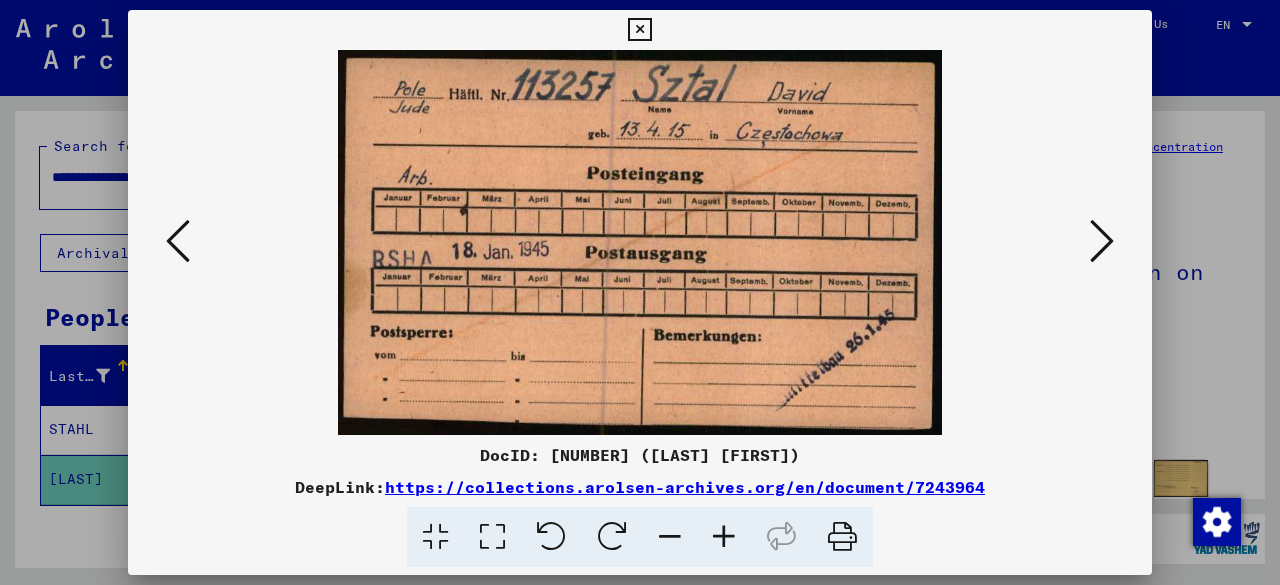 click at bounding box center (1102, 241) 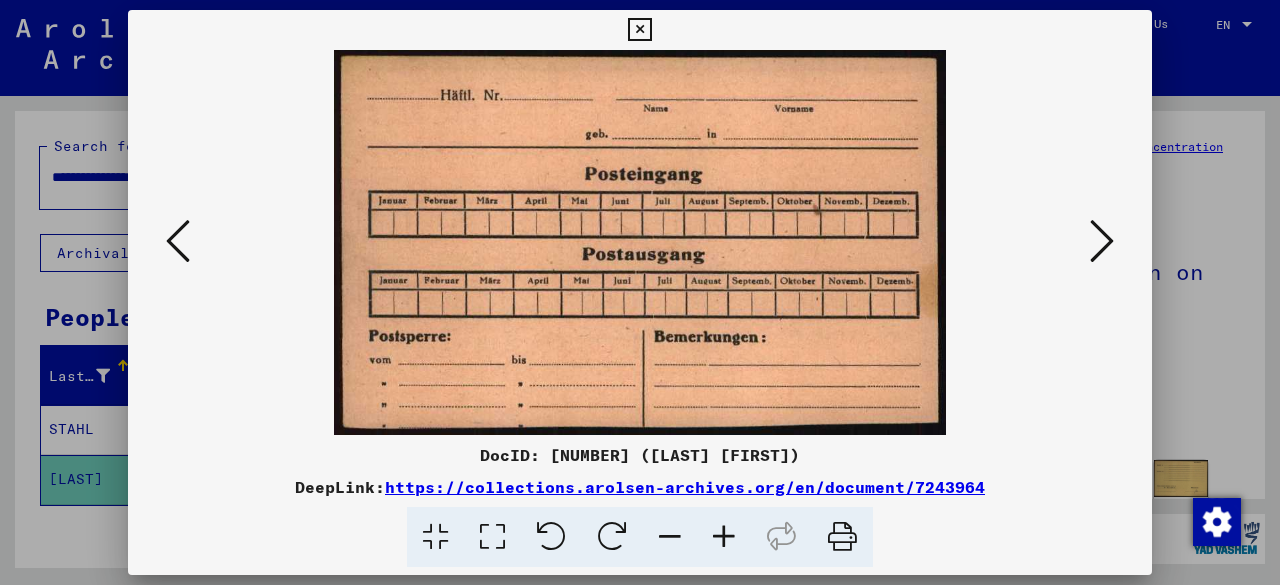 click at bounding box center [1102, 241] 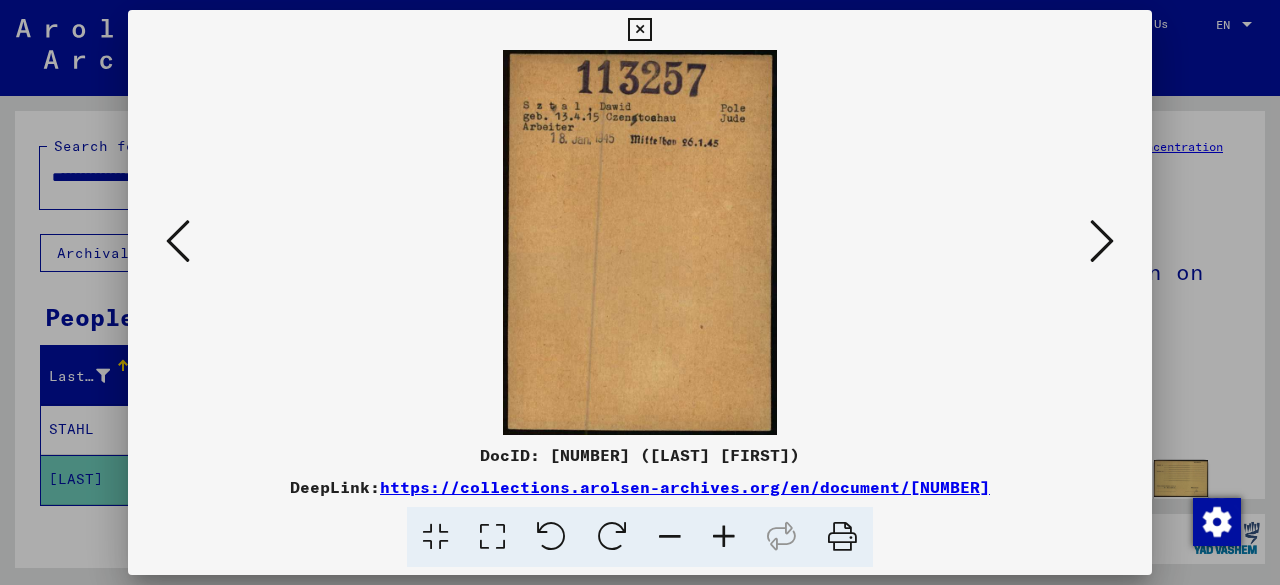 click at bounding box center [1102, 241] 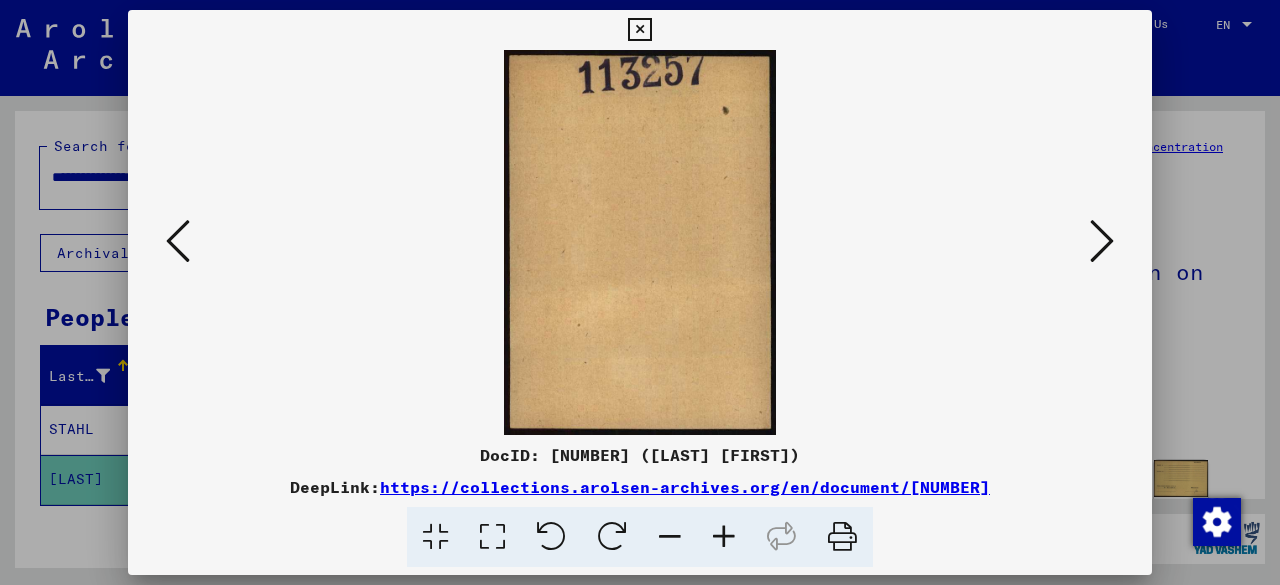 click at bounding box center (1102, 241) 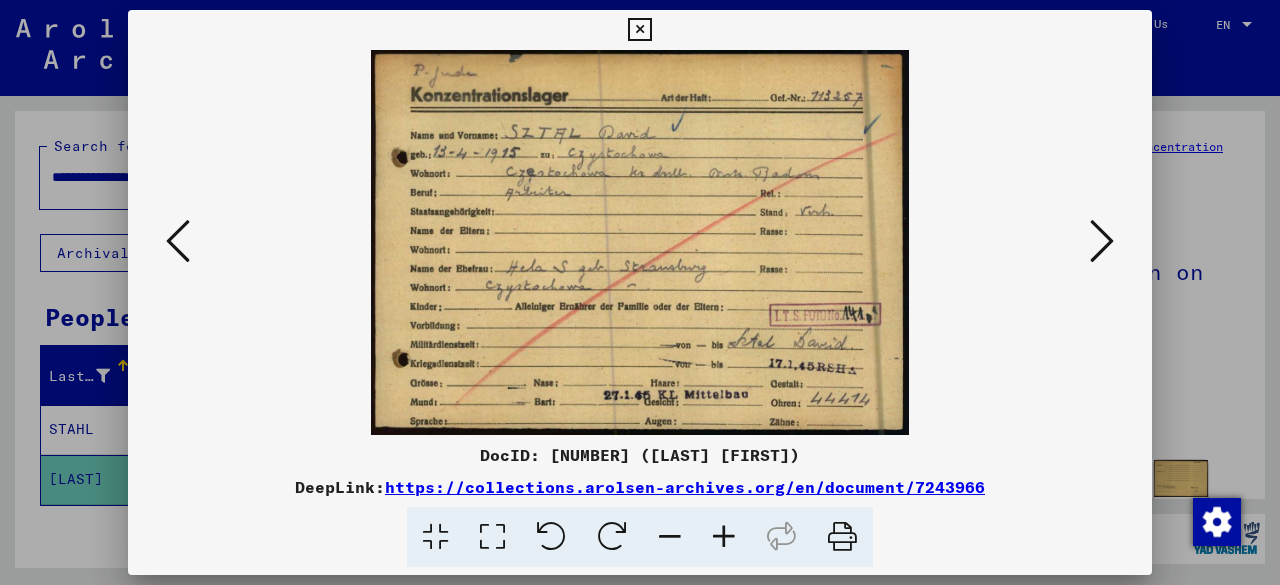 click at bounding box center [1102, 241] 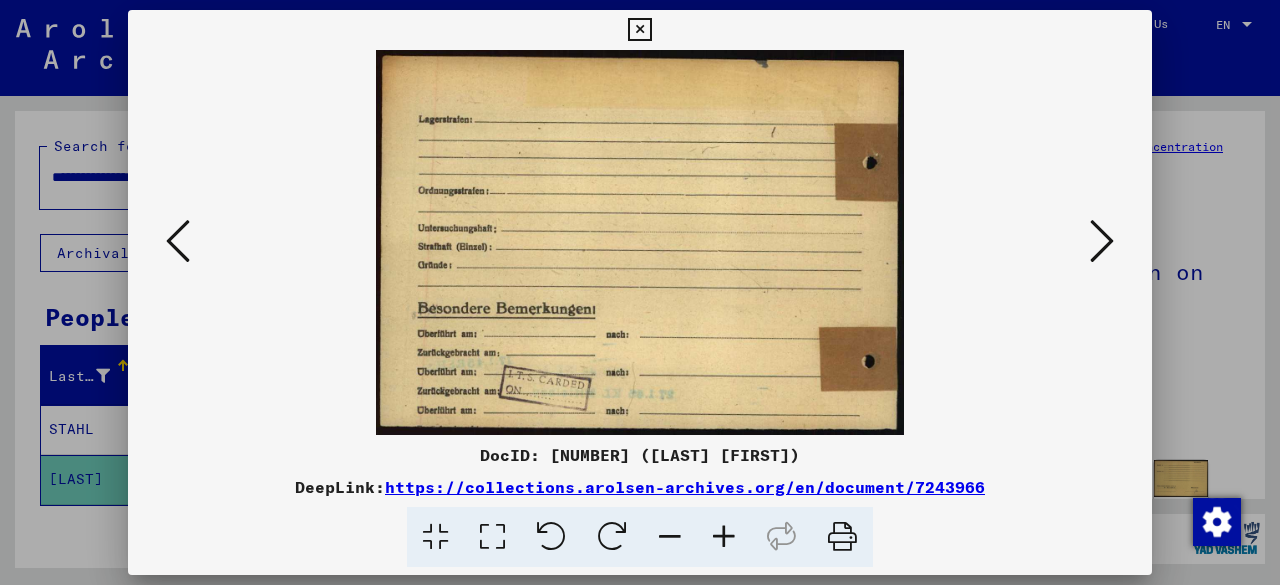 click at bounding box center (1102, 241) 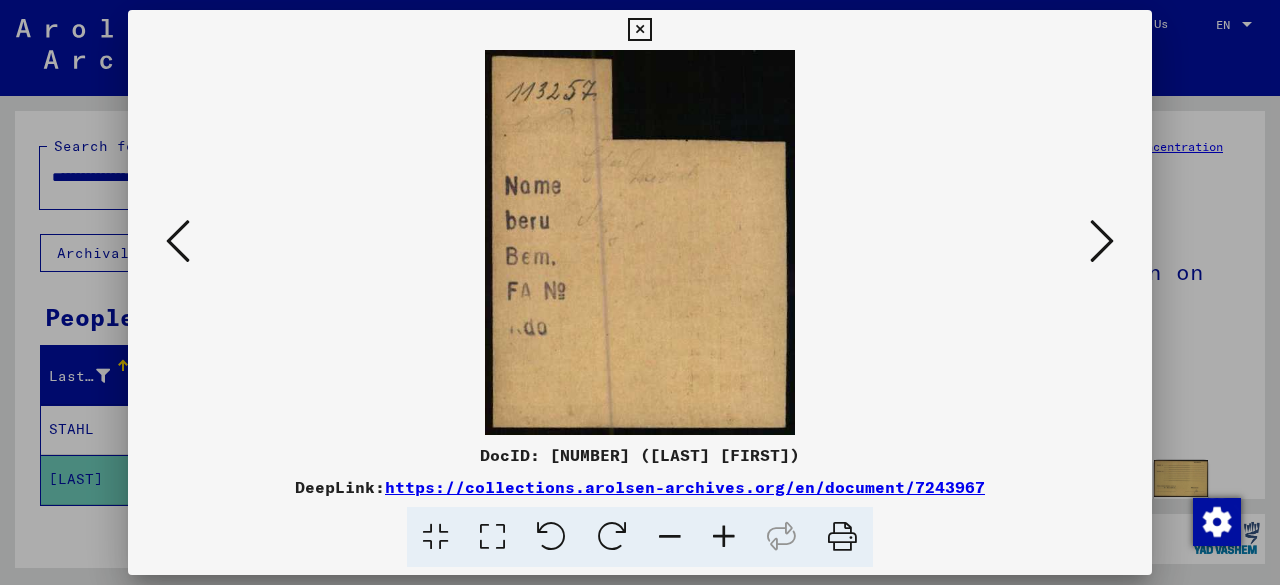 click at bounding box center [1102, 241] 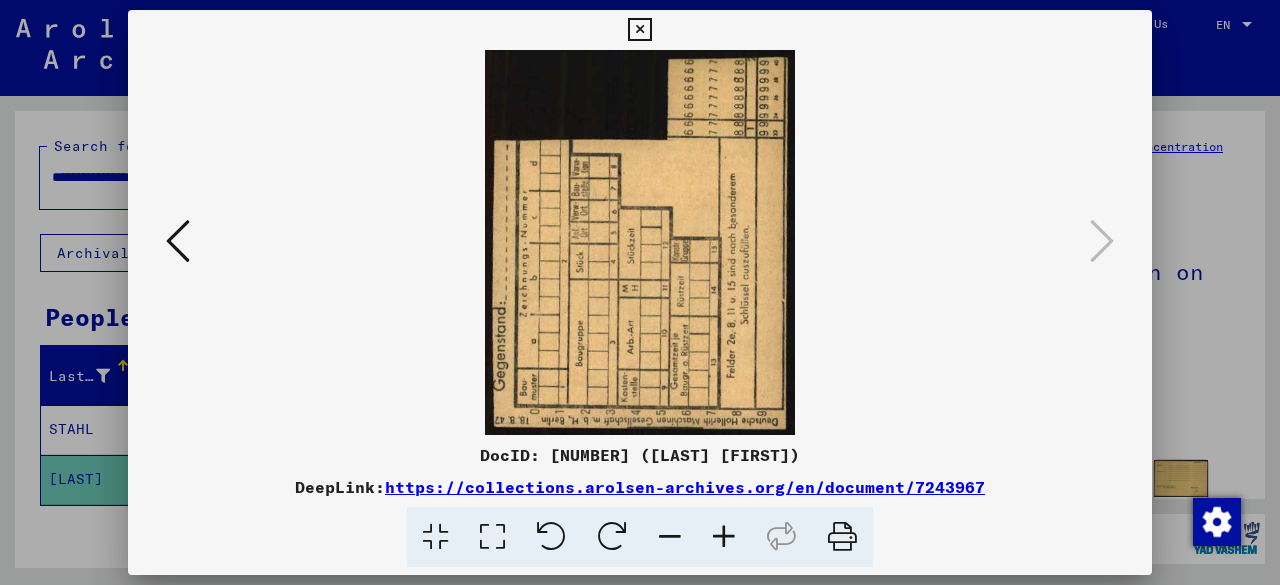 click at bounding box center (640, 292) 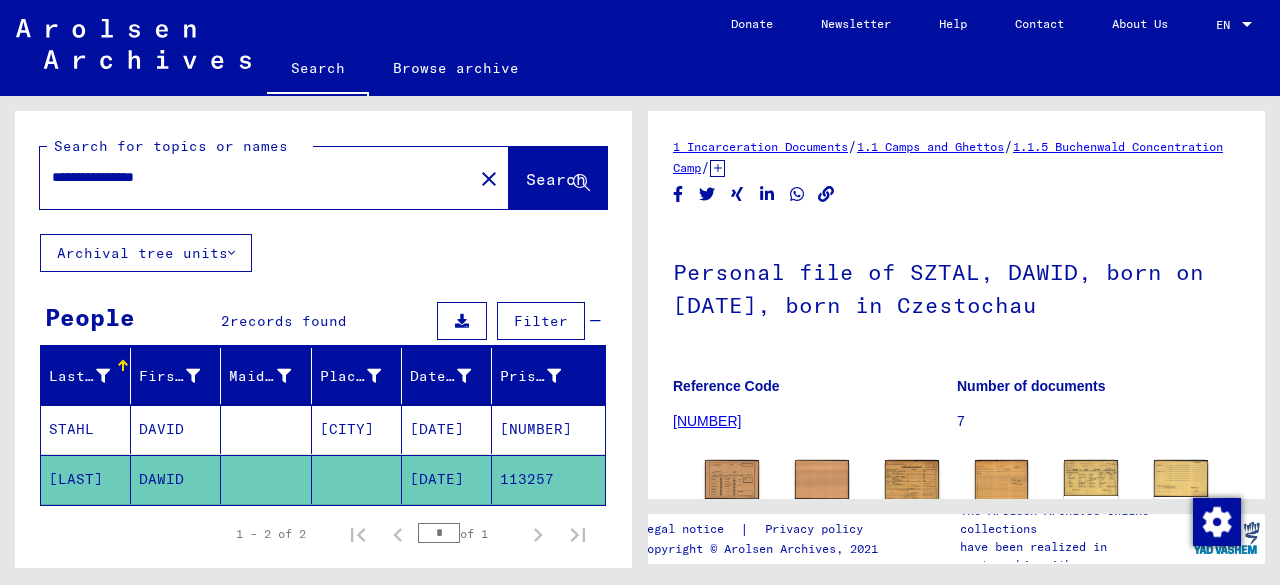 drag, startPoint x: 216, startPoint y: 178, endPoint x: 0, endPoint y: 164, distance: 216.45323 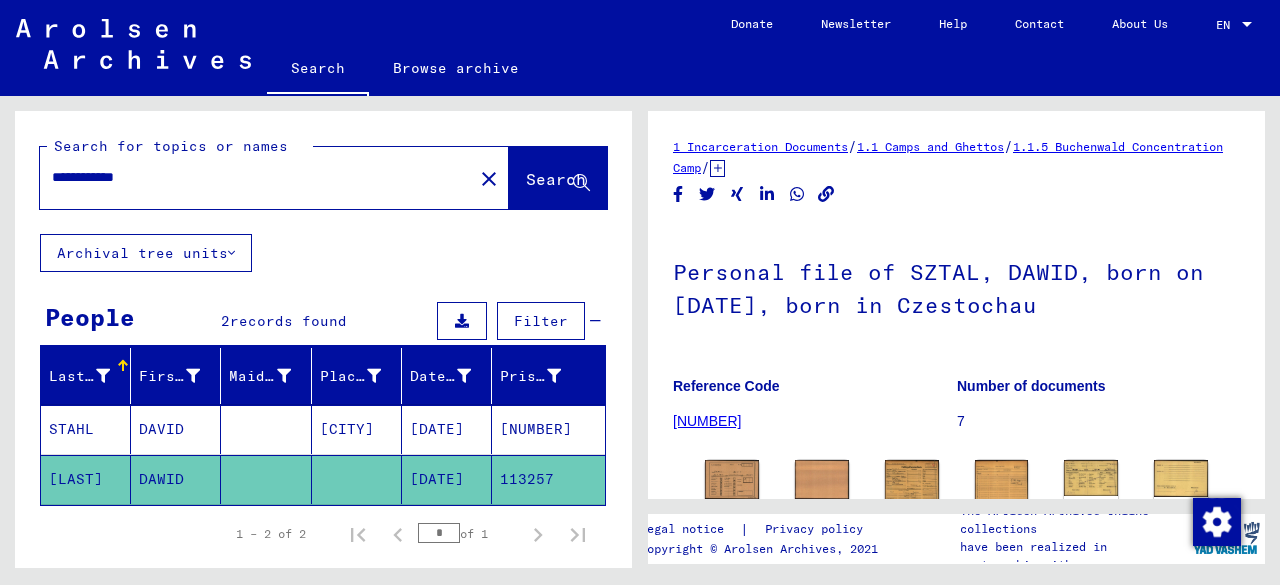 type on "**********" 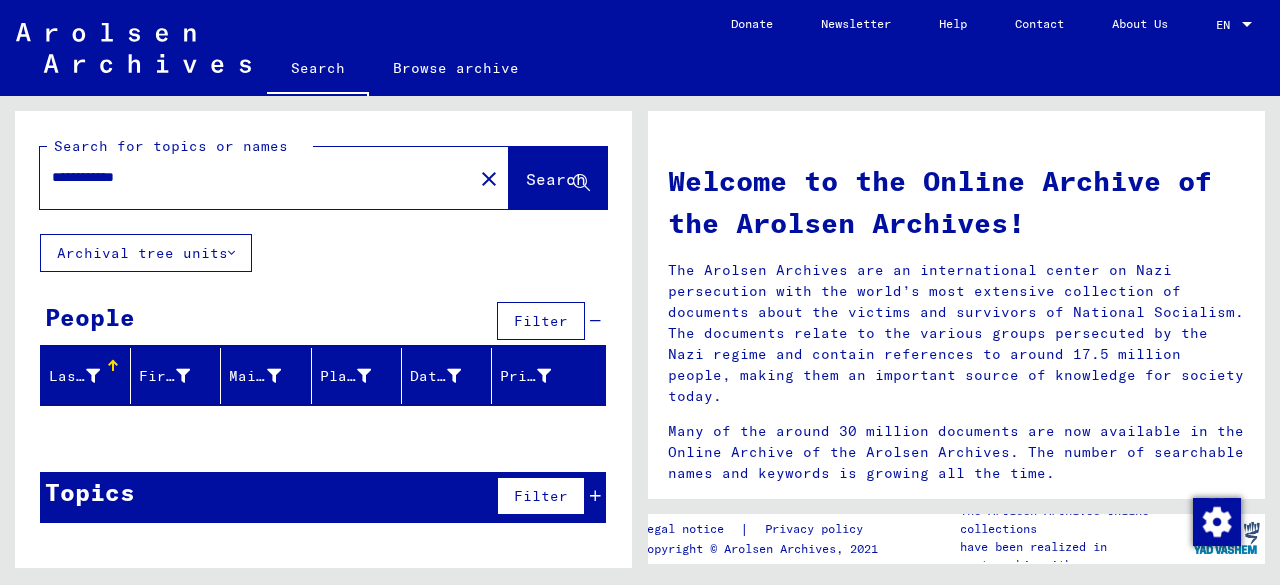 click on "**********" at bounding box center (250, 177) 